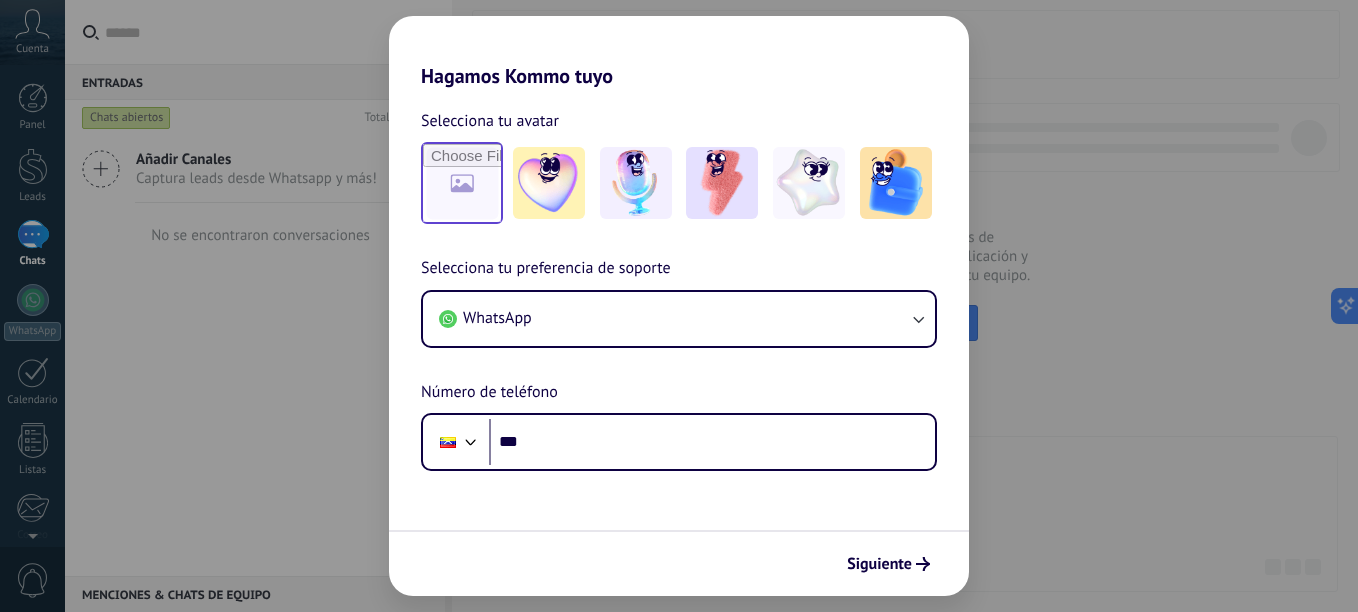 scroll, scrollTop: 0, scrollLeft: 0, axis: both 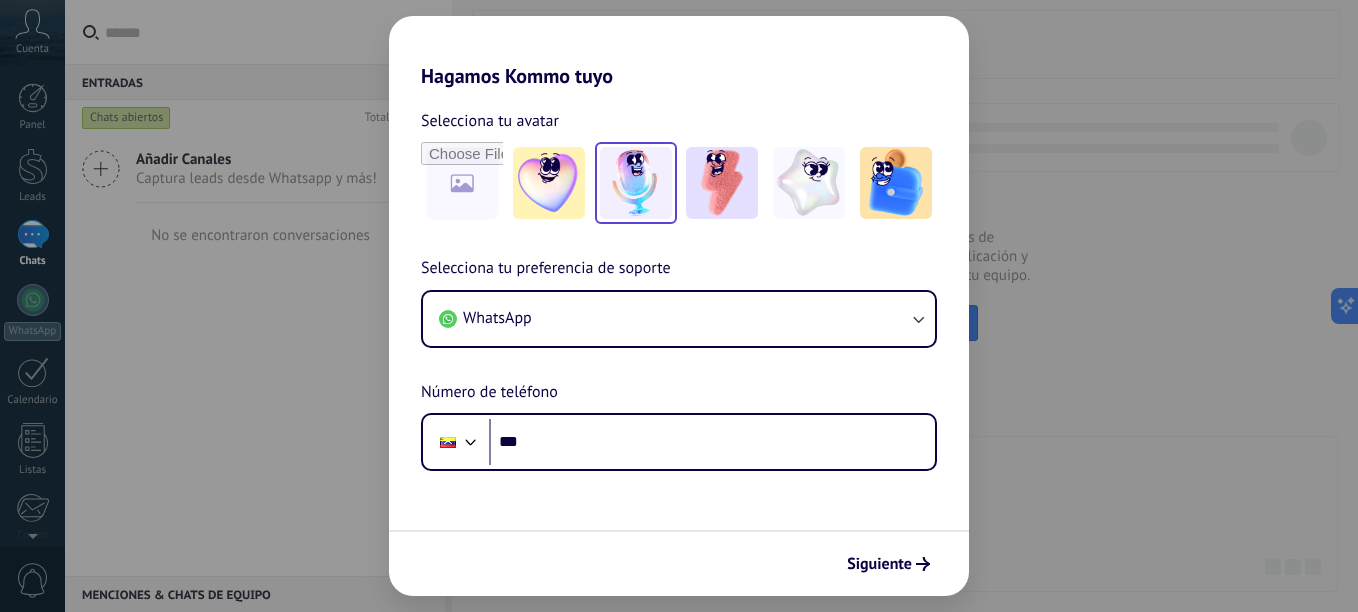 click at bounding box center [636, 183] 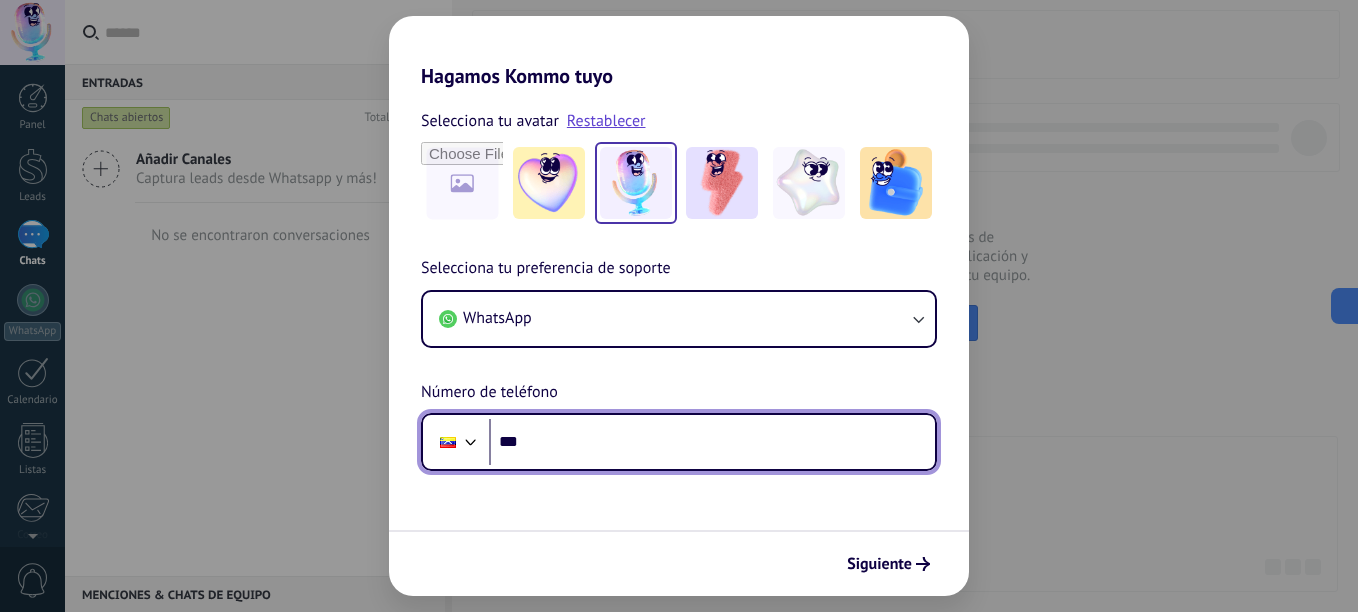 click on "***" at bounding box center [712, 442] 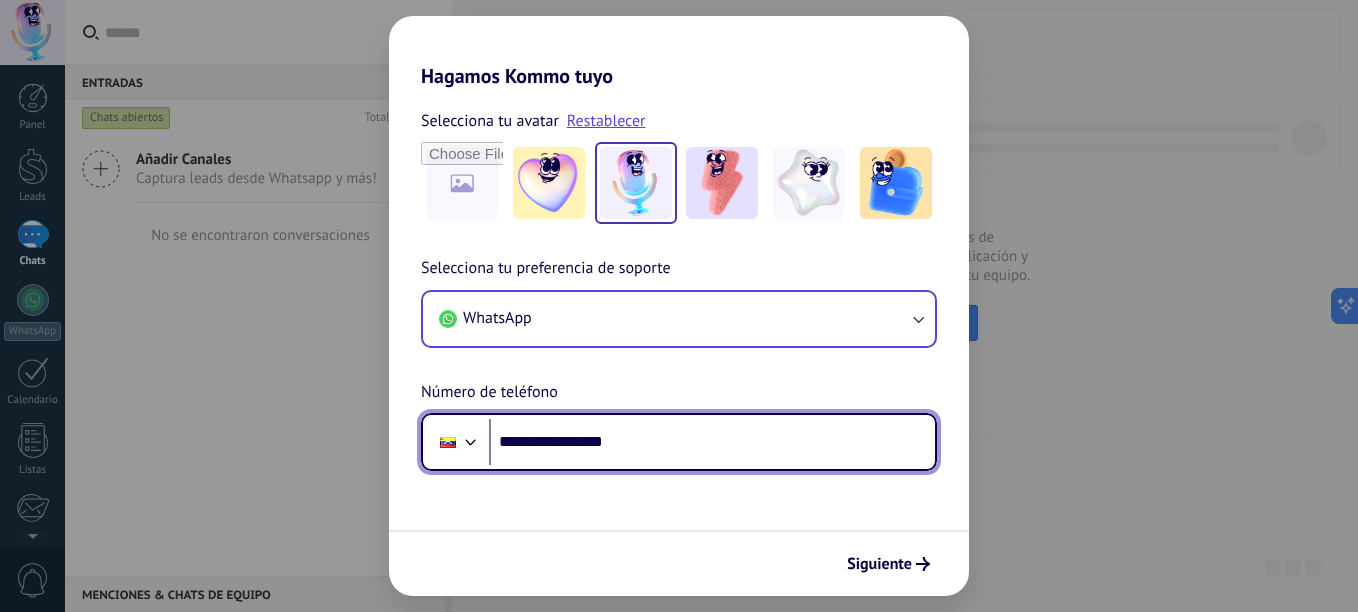 type on "**********" 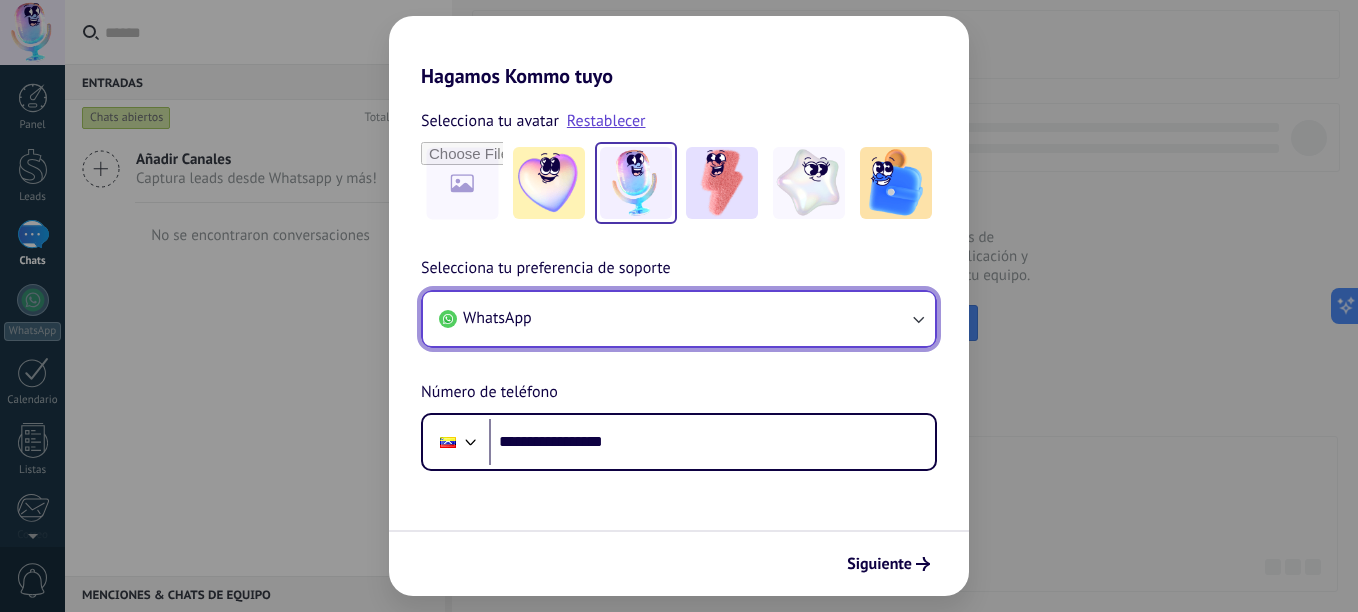 click on "WhatsApp" at bounding box center [679, 319] 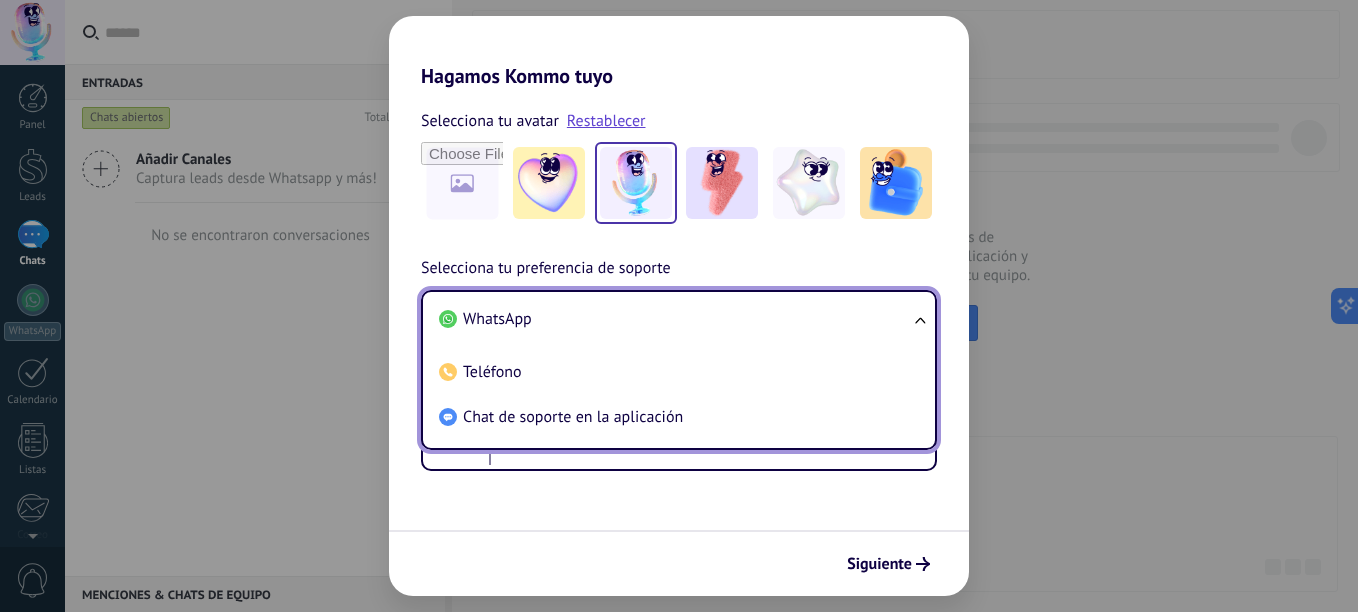 click on "WhatsApp" at bounding box center (675, 319) 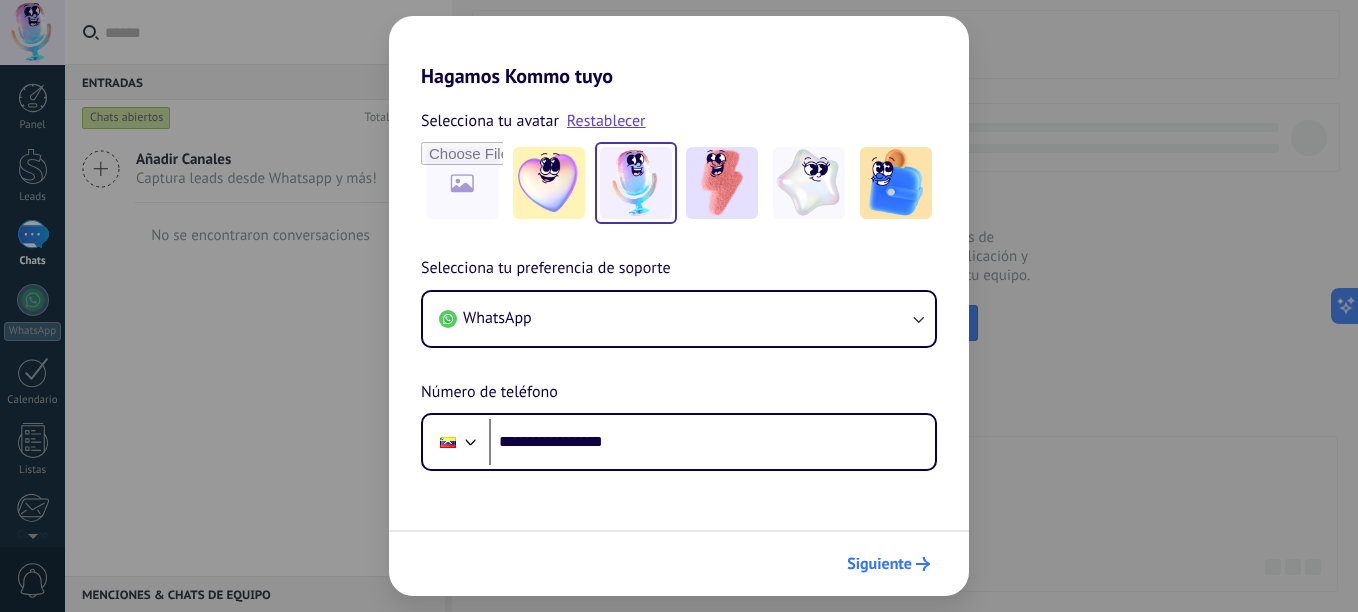 click on "Siguiente" at bounding box center [879, 564] 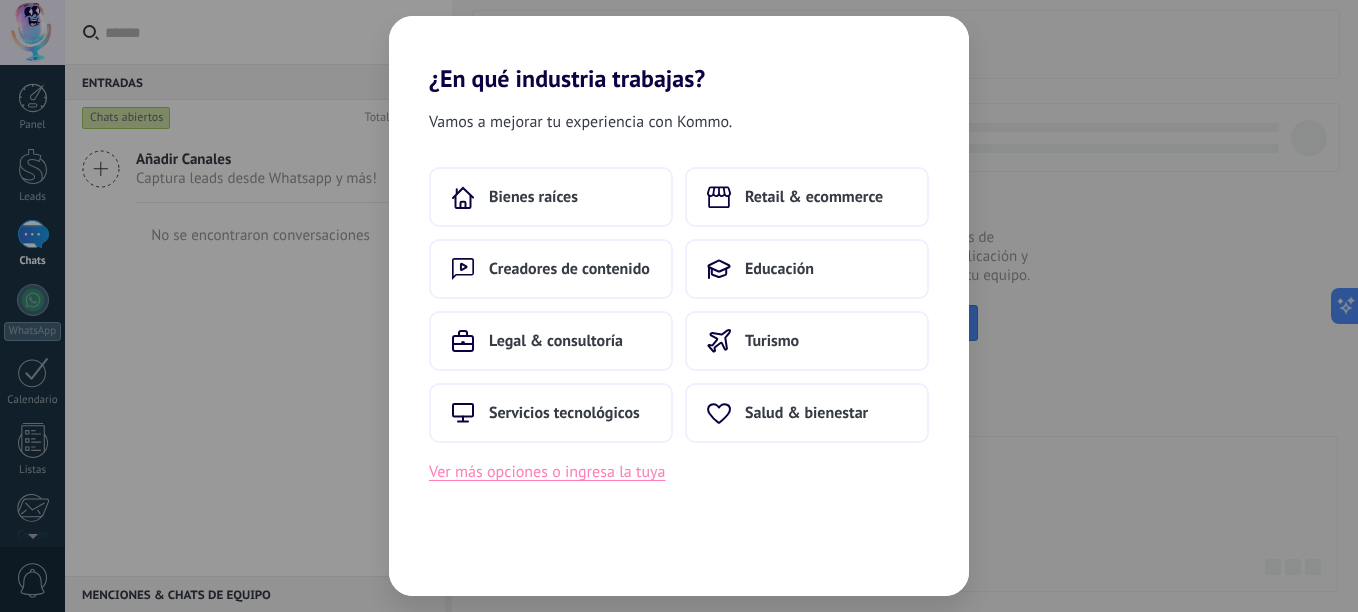 click on "Ver más opciones o ingresa la tuya" at bounding box center [547, 472] 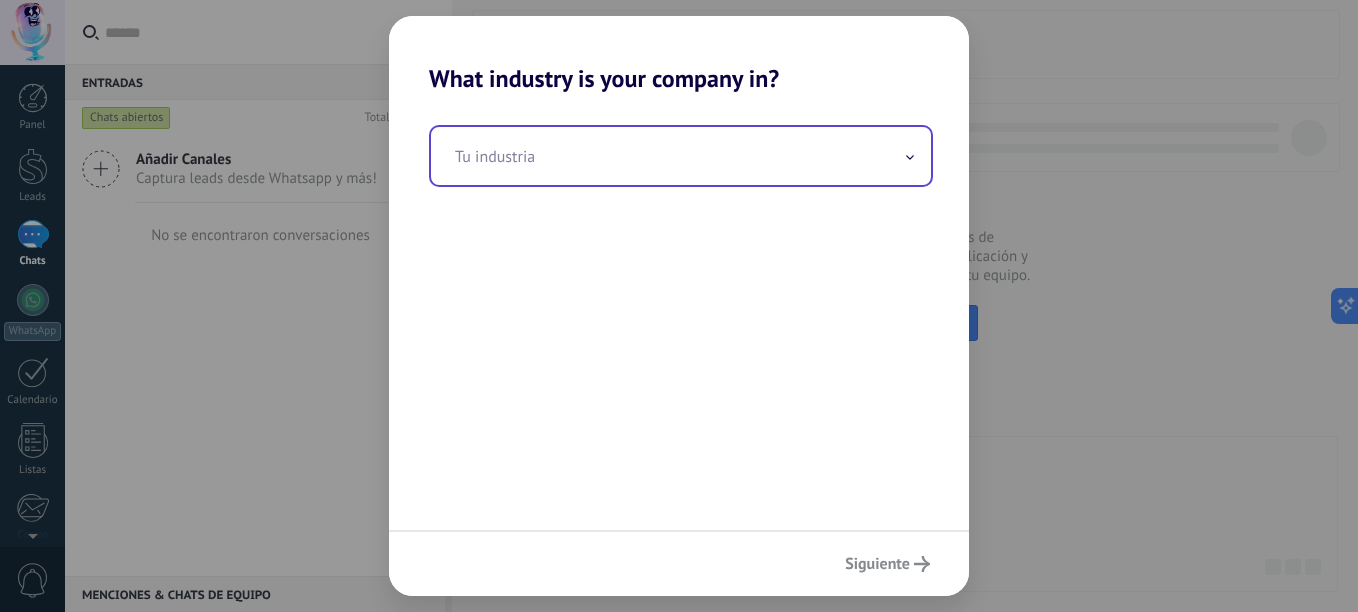 click at bounding box center (681, 156) 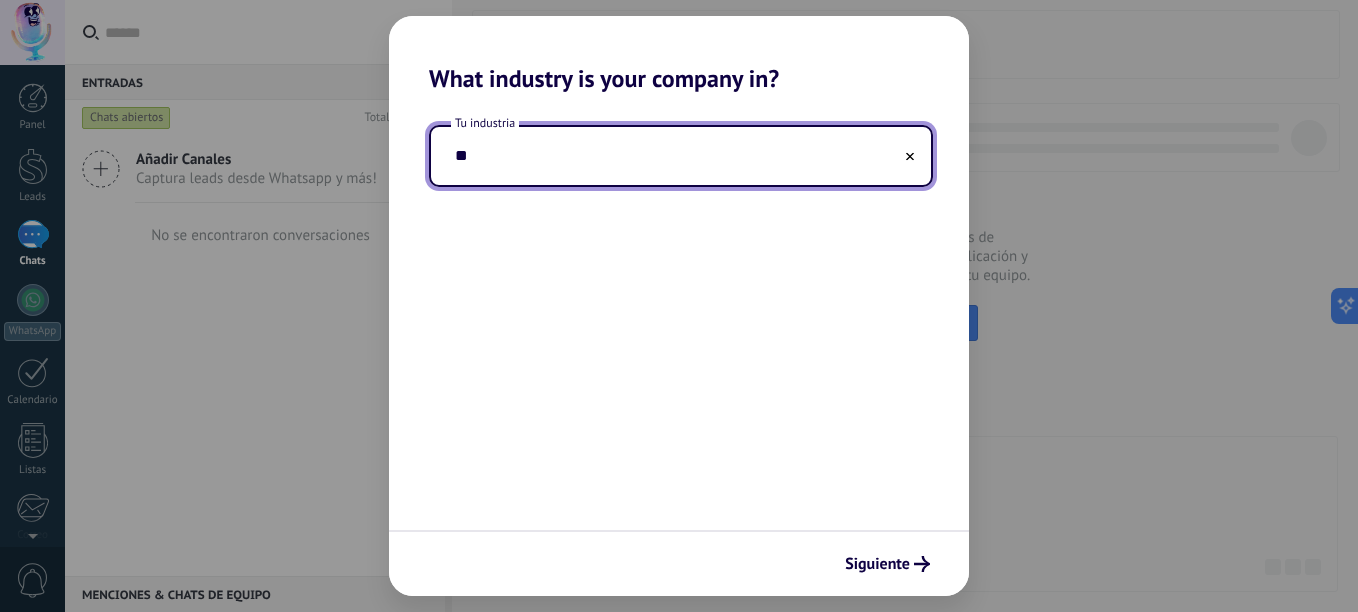 type on "*" 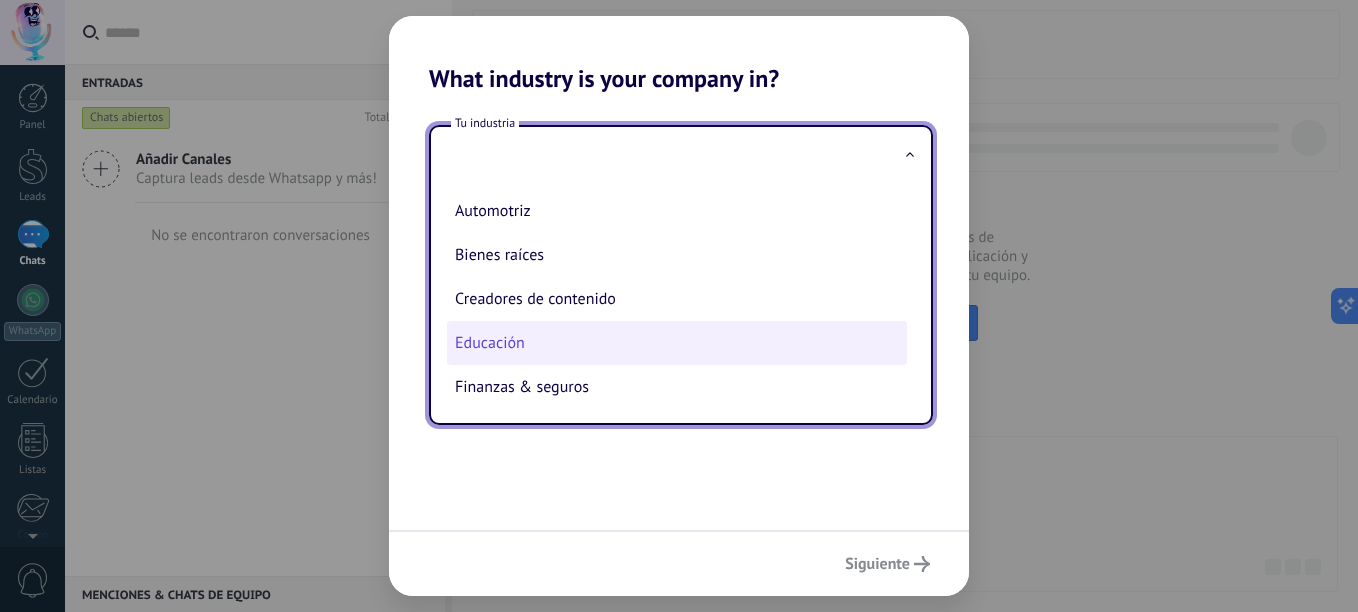 click on "Educación" at bounding box center [677, 343] 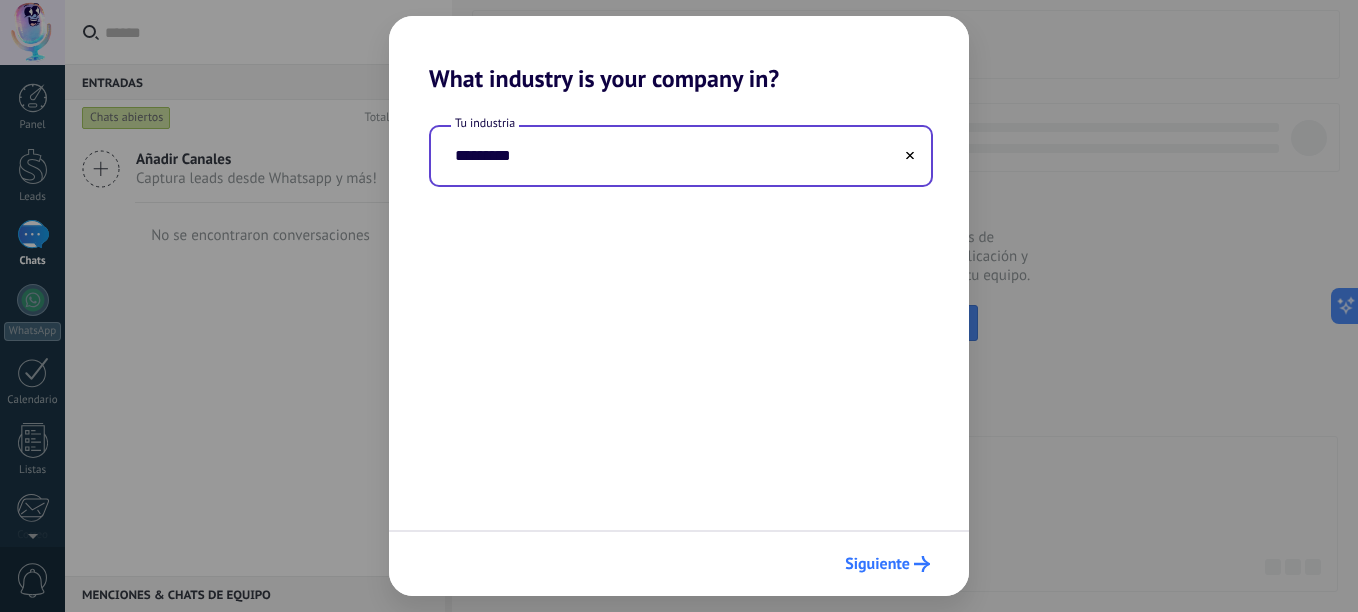 click on "Siguiente" at bounding box center (877, 564) 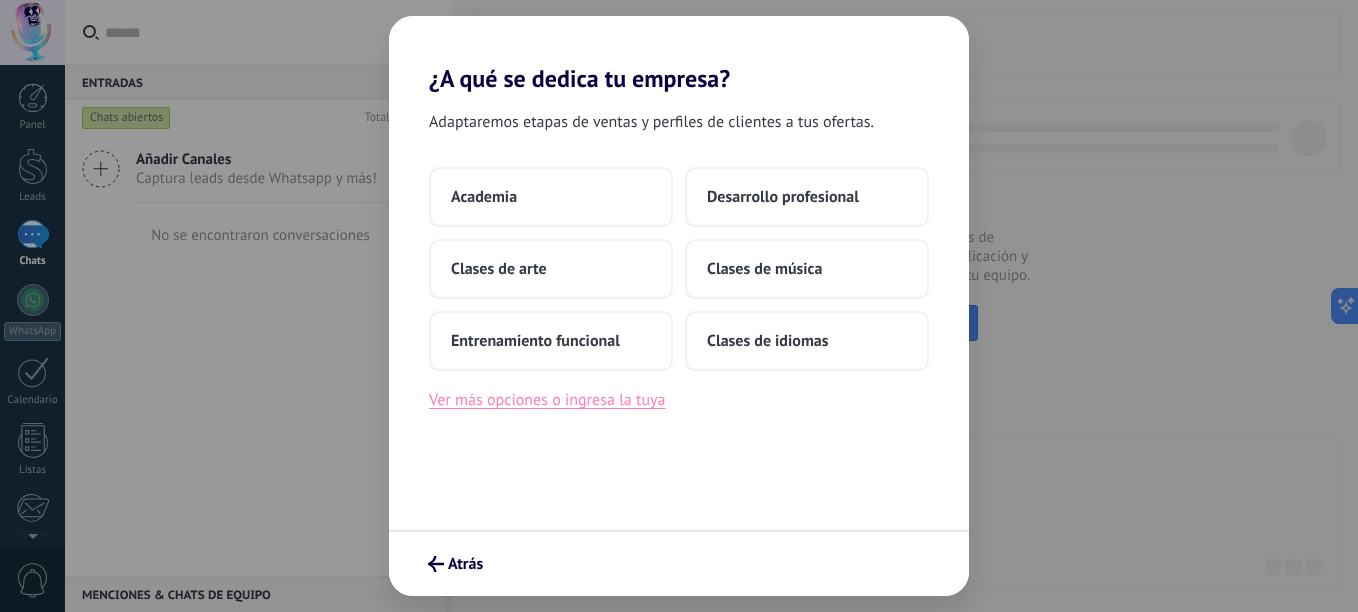 click on "Ver más opciones o ingresa la tuya" at bounding box center (547, 400) 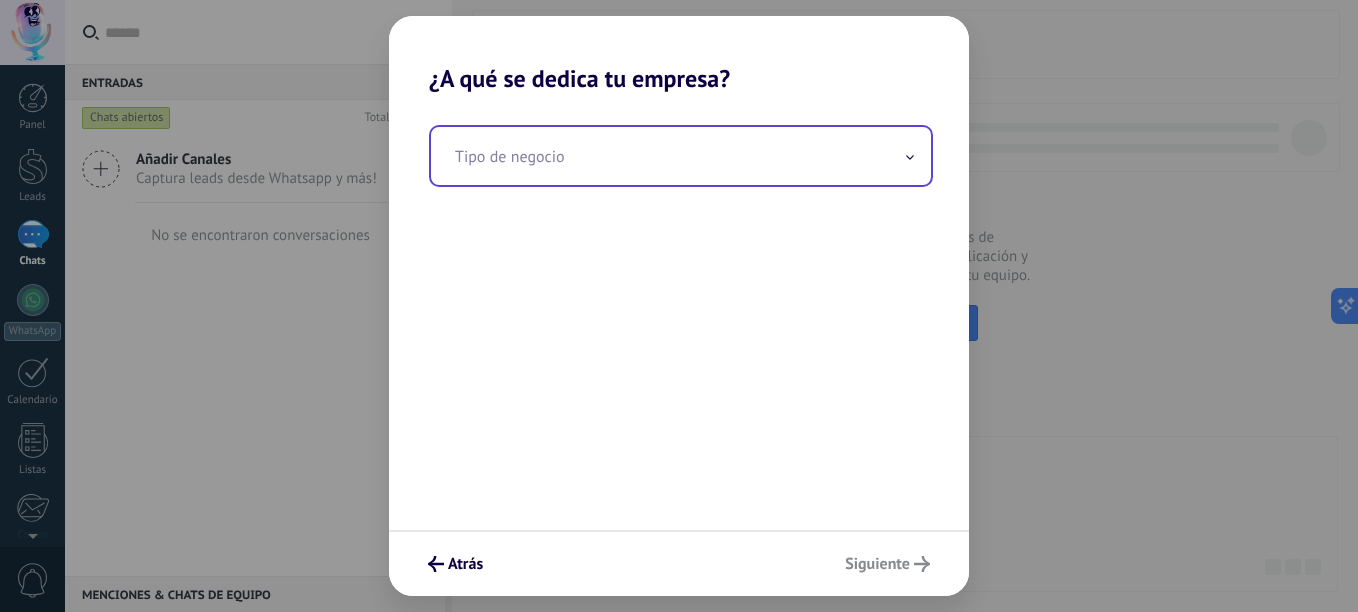 click at bounding box center (681, 156) 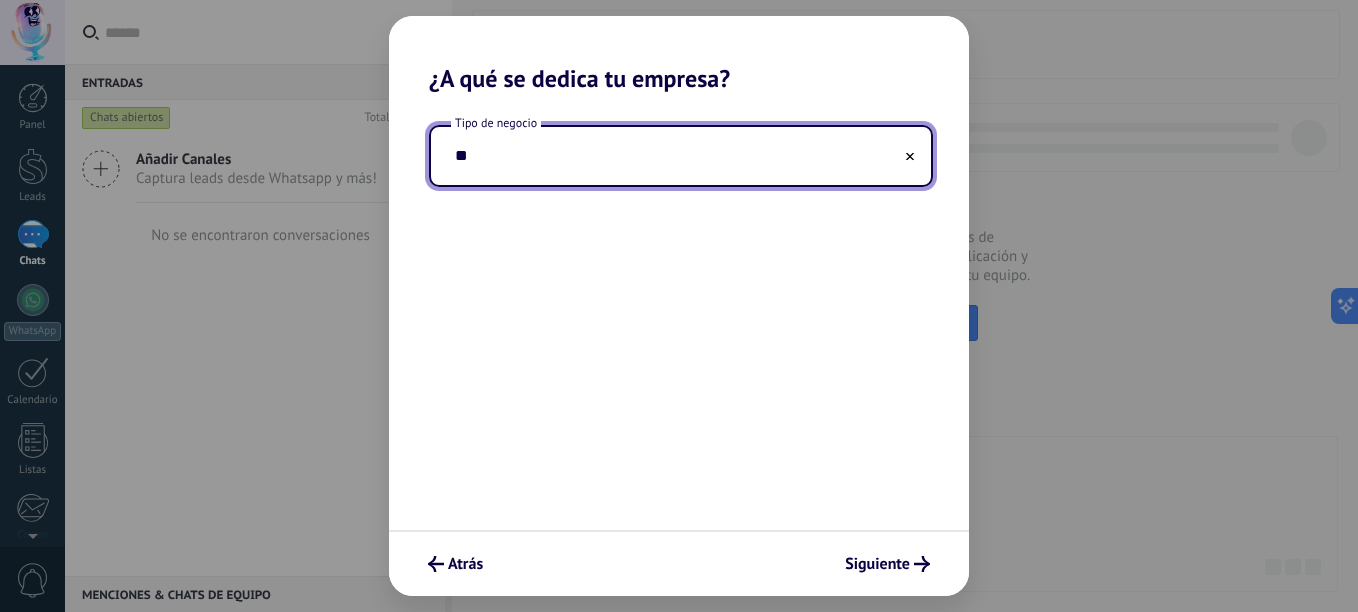 click on "**" at bounding box center [681, 156] 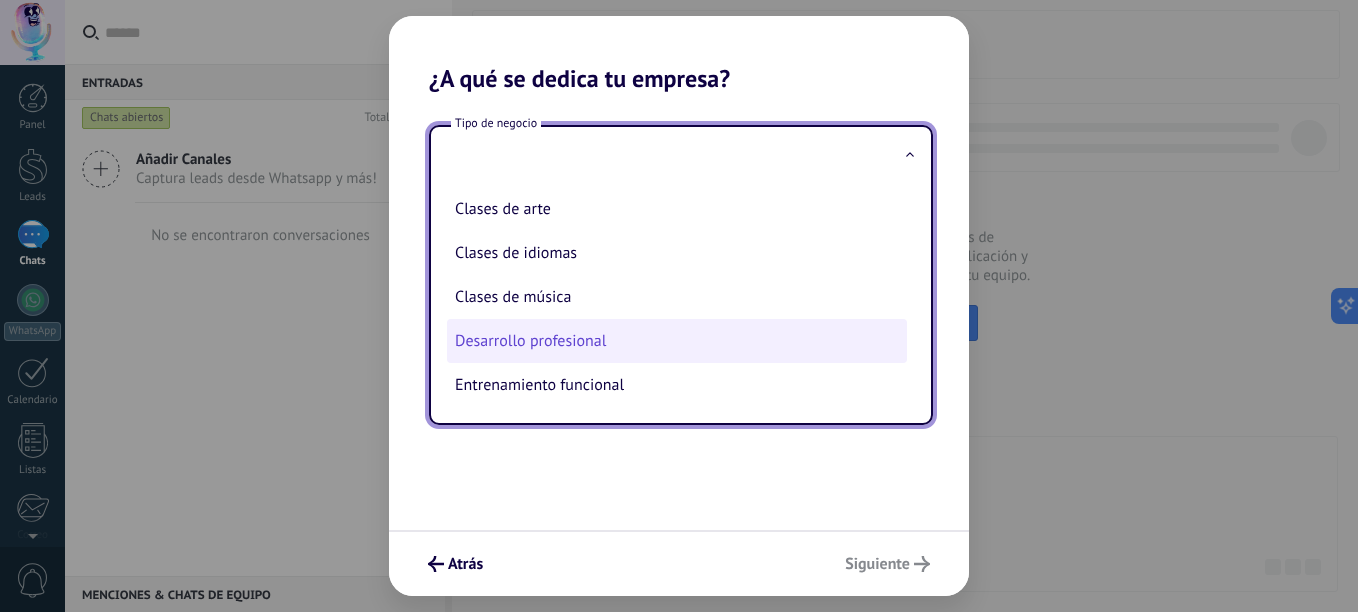 scroll, scrollTop: 0, scrollLeft: 0, axis: both 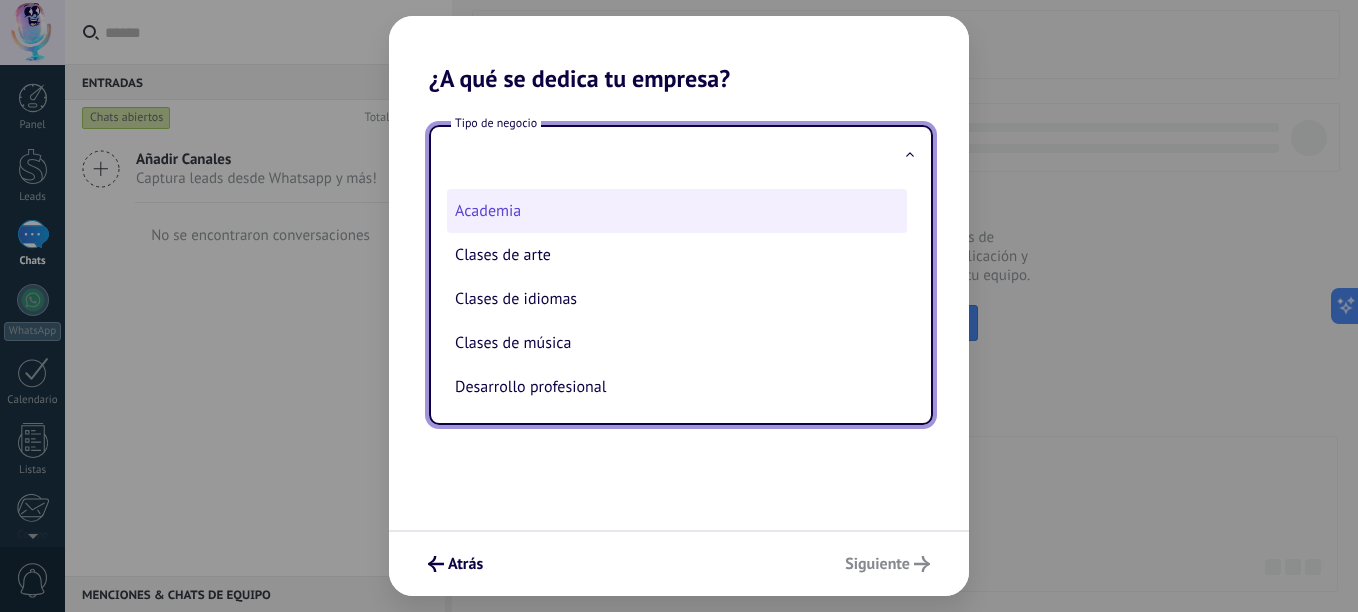 click on "Academia" at bounding box center [677, 211] 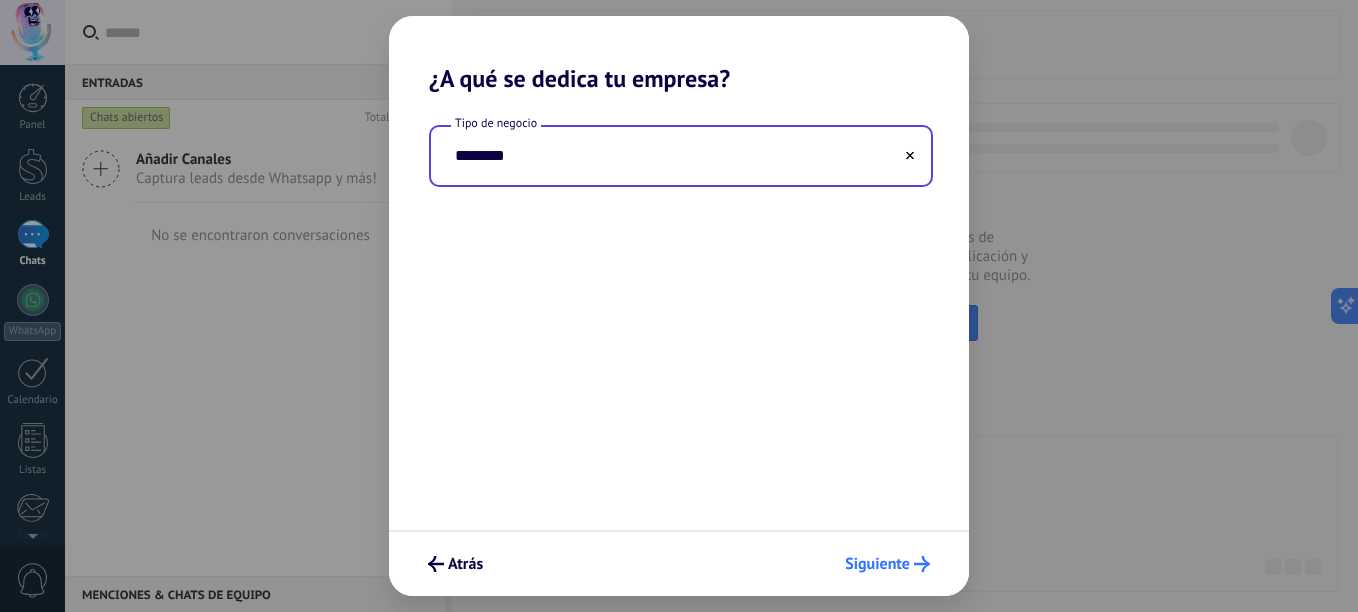 click on "Siguiente" at bounding box center (887, 564) 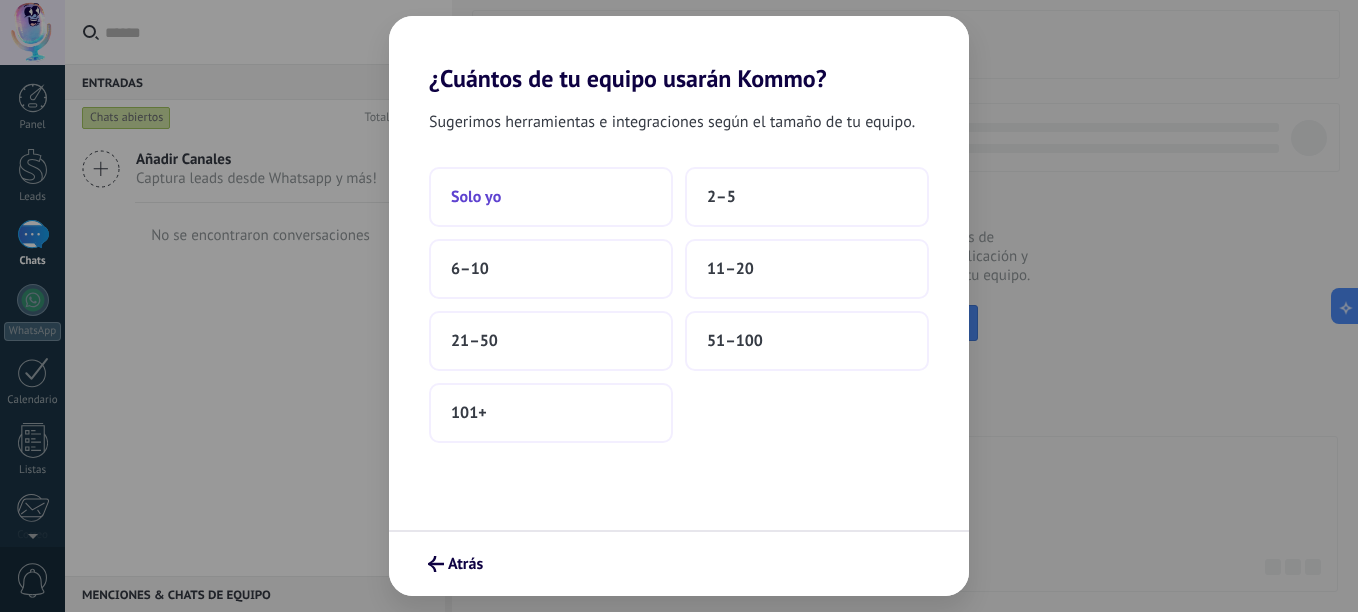 click on "Solo yo" at bounding box center (551, 197) 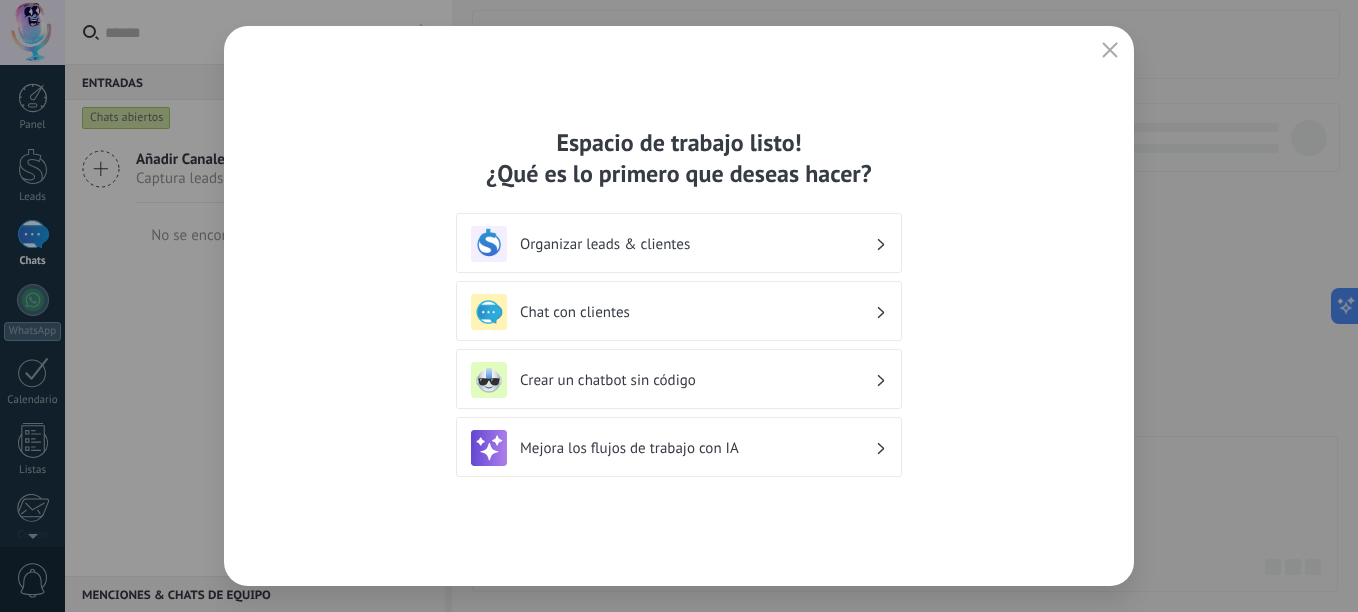 click on "Organizar leads & clientes" at bounding box center [697, 244] 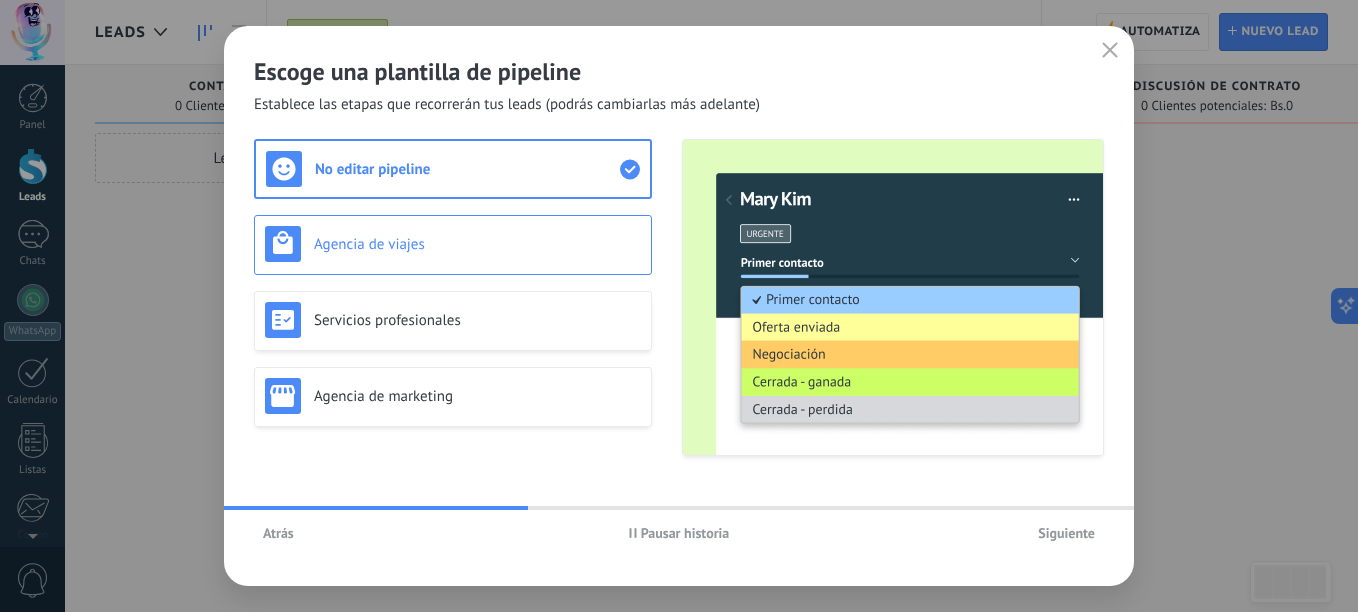click on "Agencia de viajes" at bounding box center (453, 245) 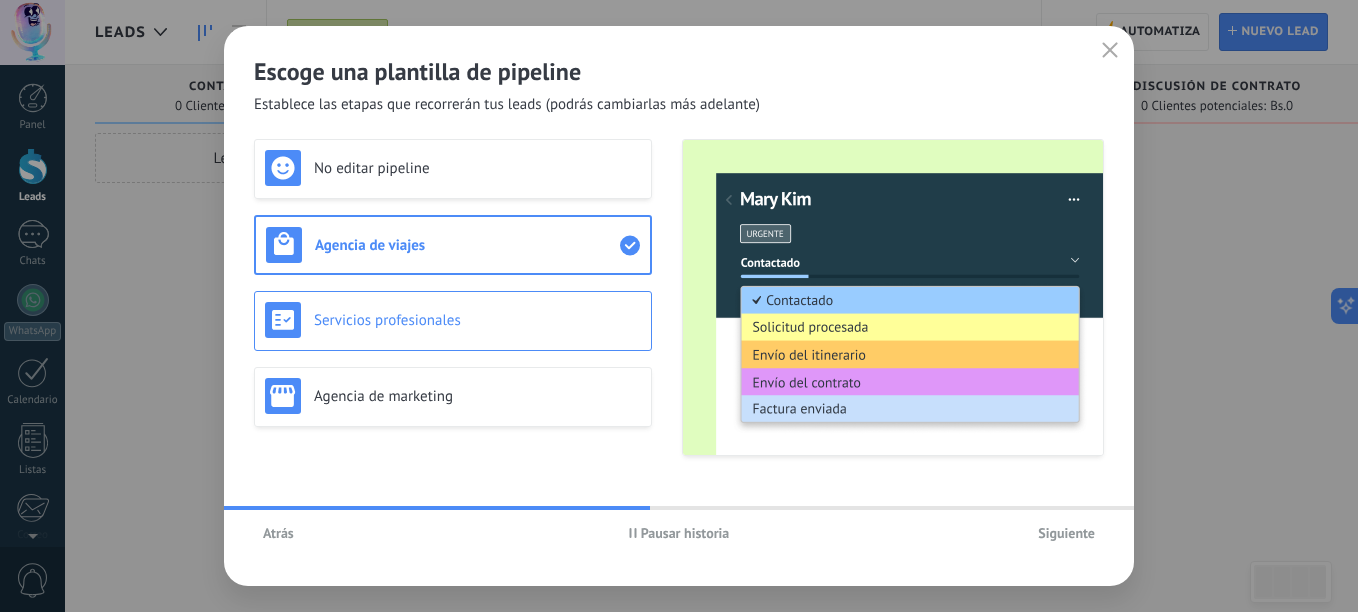 click on "Servicios profesionales" at bounding box center (453, 321) 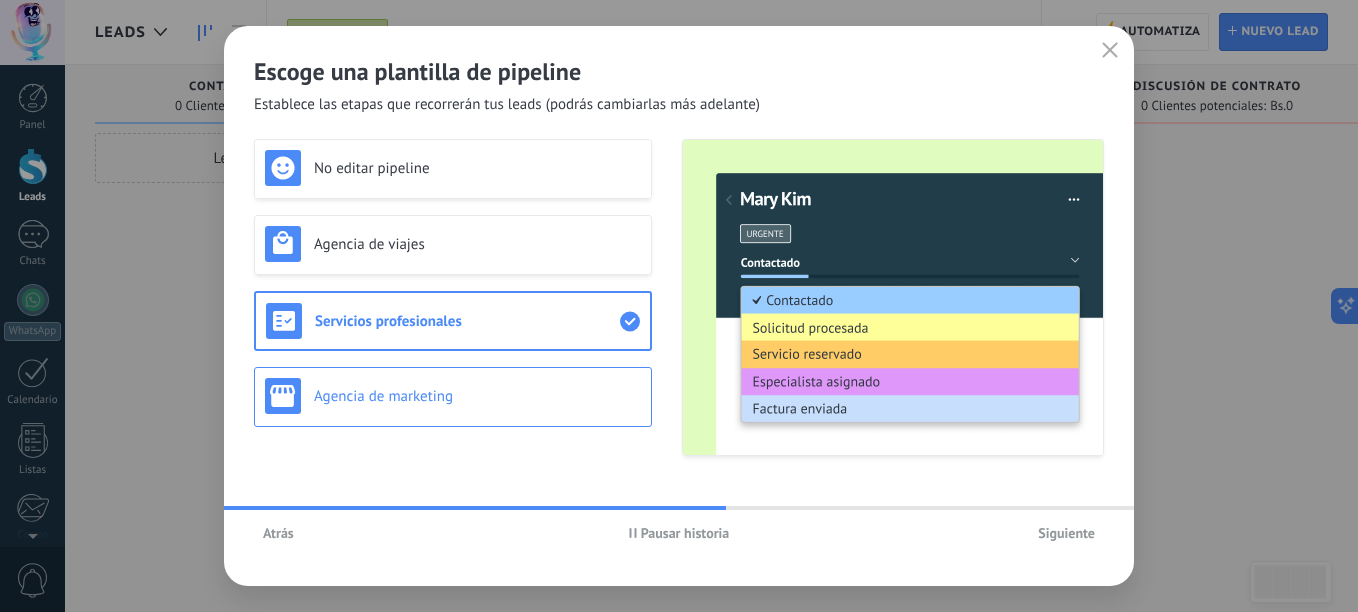 click on "Agencia de marketing" at bounding box center [477, 396] 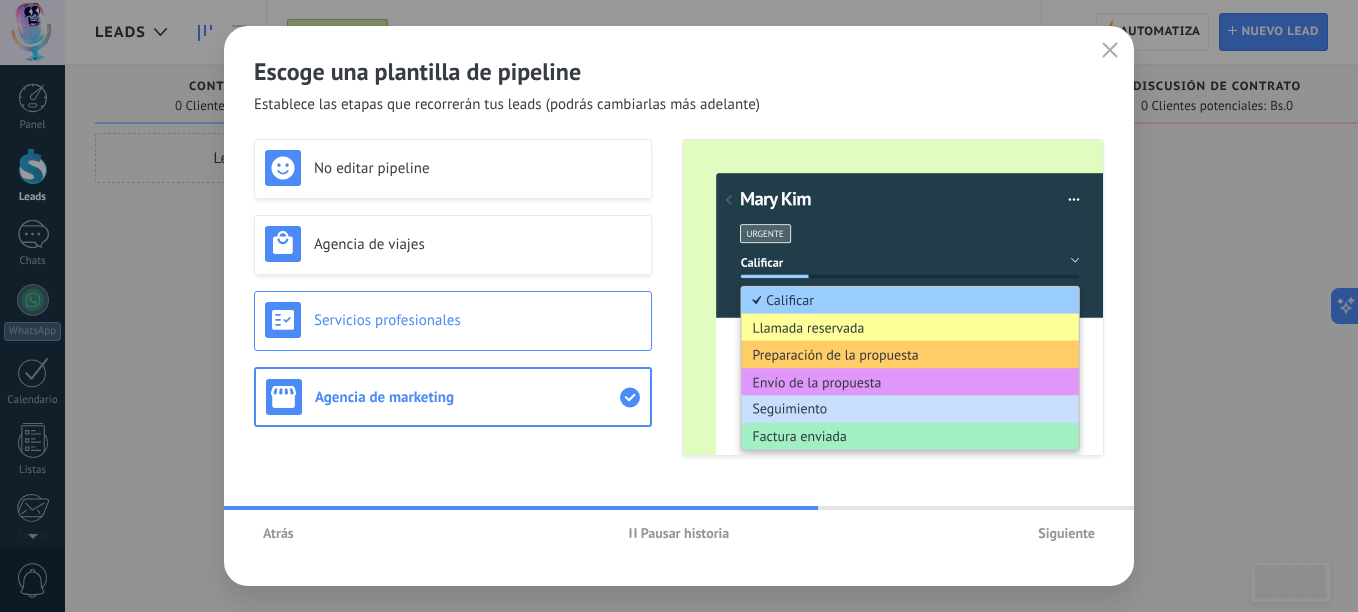 click on "Servicios profesionales" at bounding box center [453, 321] 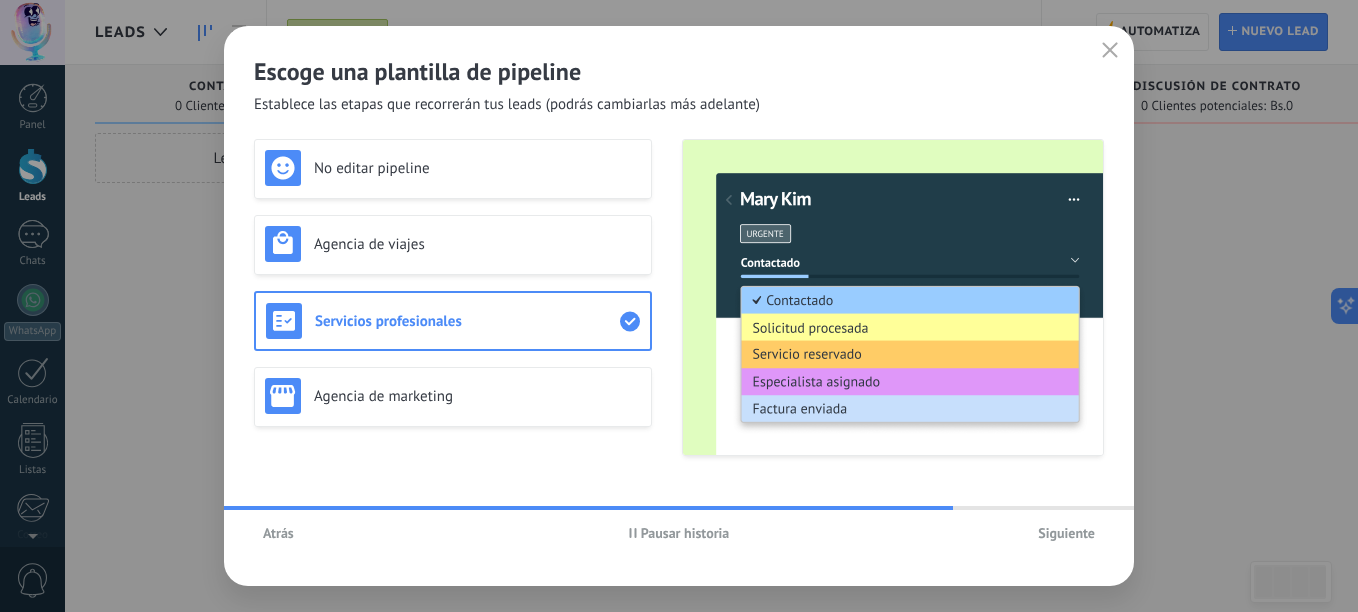 click on "Atrás" at bounding box center [278, 533] 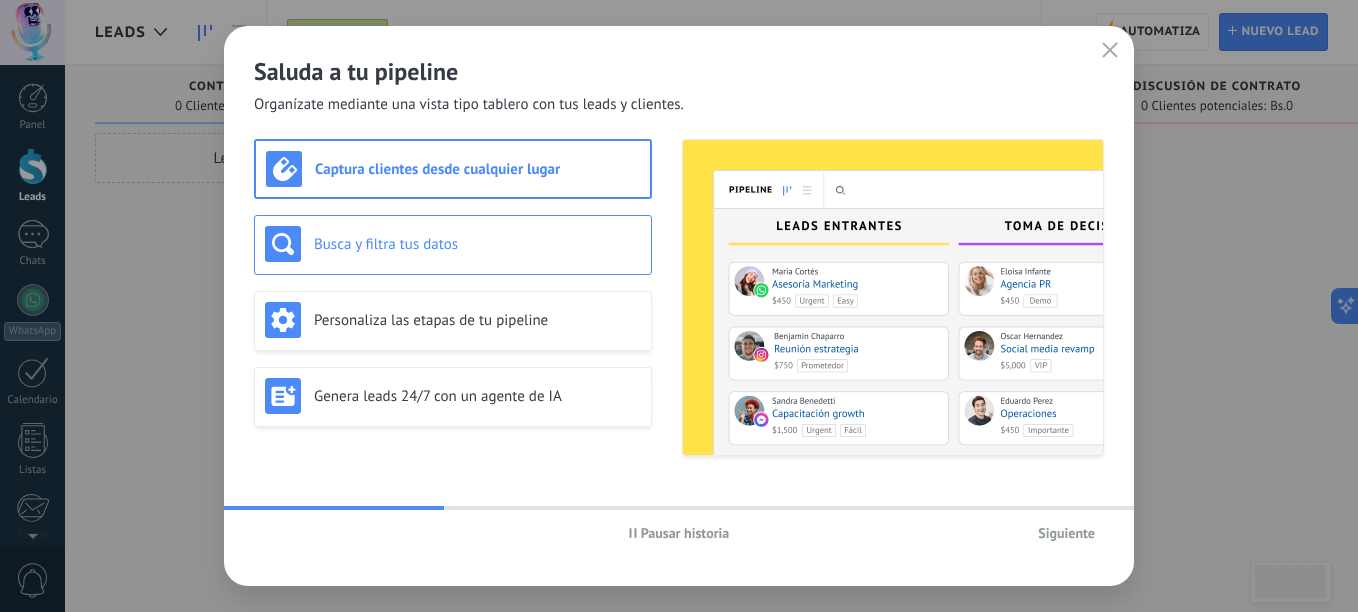 click on "Busca y filtra tus datos" at bounding box center [477, 244] 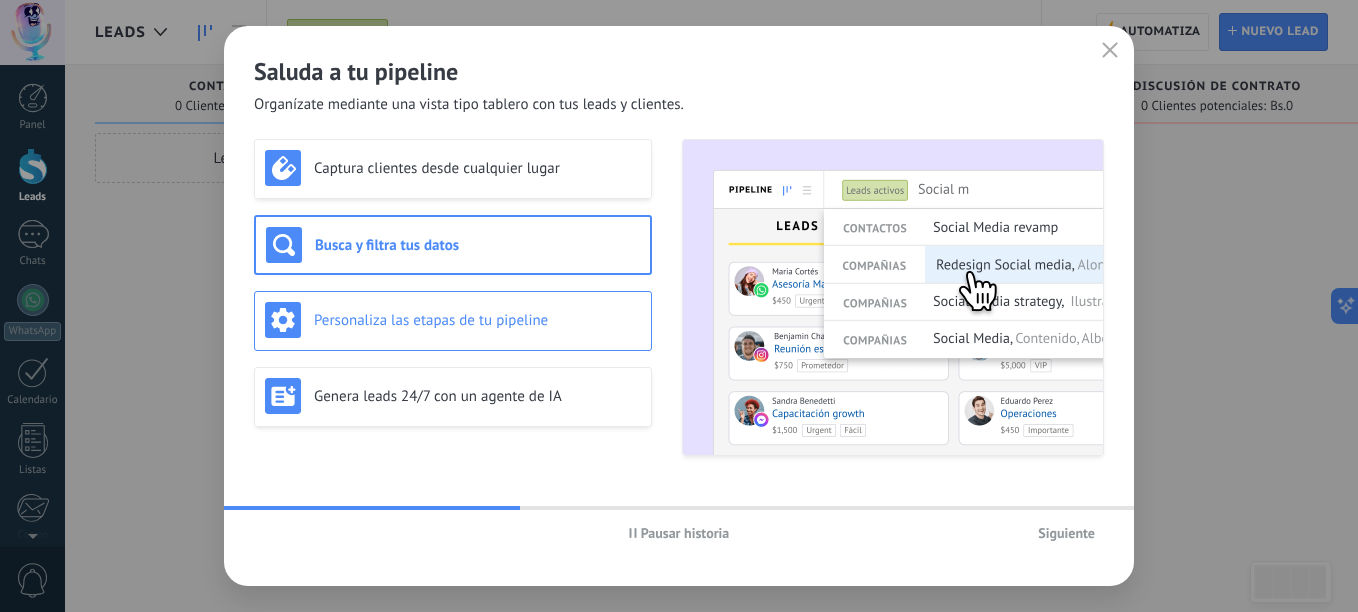 click on "Personaliza las etapas de tu pipeline" at bounding box center (477, 320) 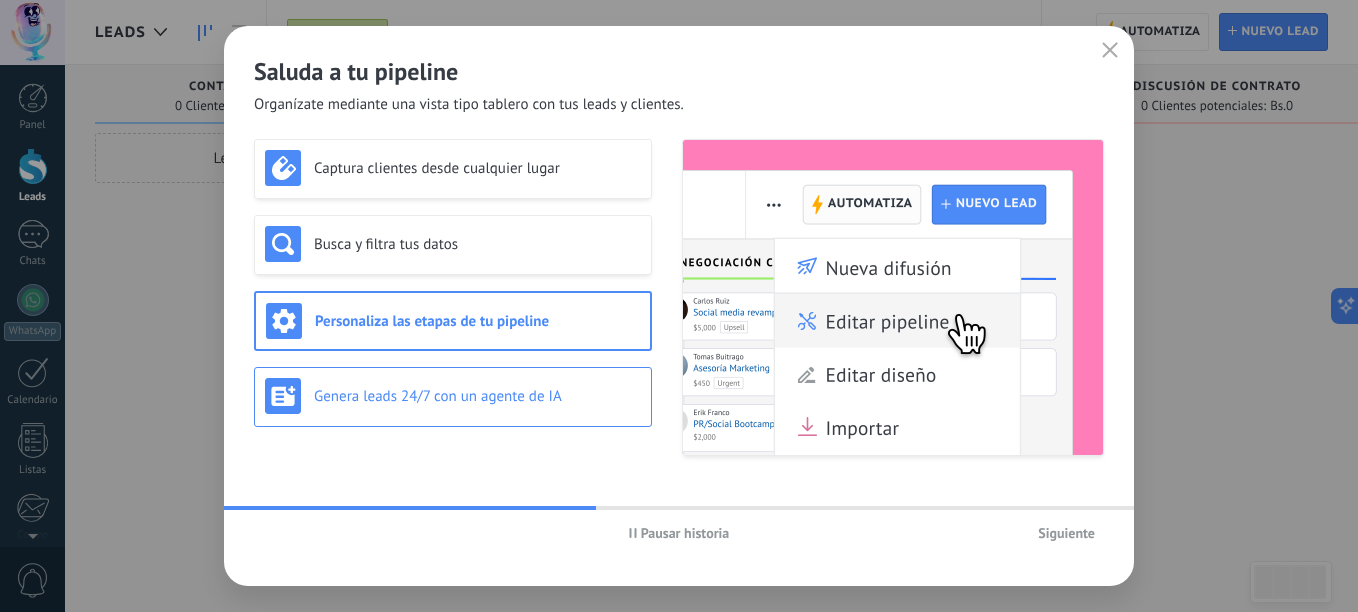 click on "Genera leads 24/7 con un agente de IA" at bounding box center [453, 396] 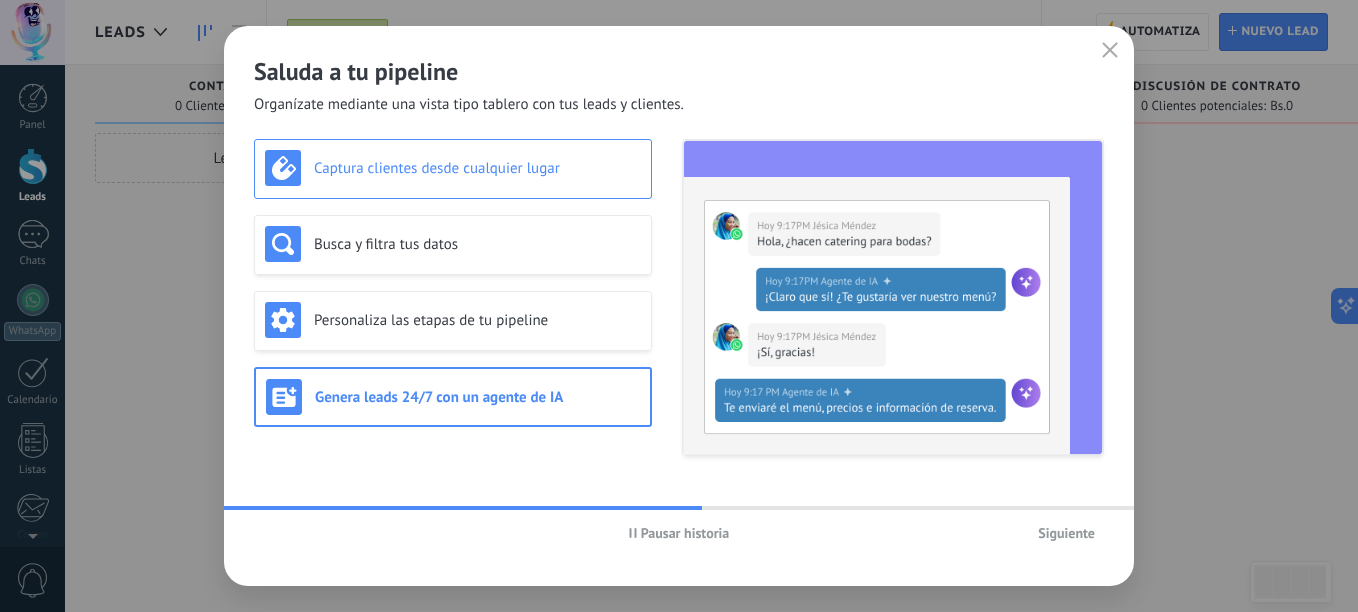 click on "Captura clientes desde cualquier lugar" at bounding box center [453, 169] 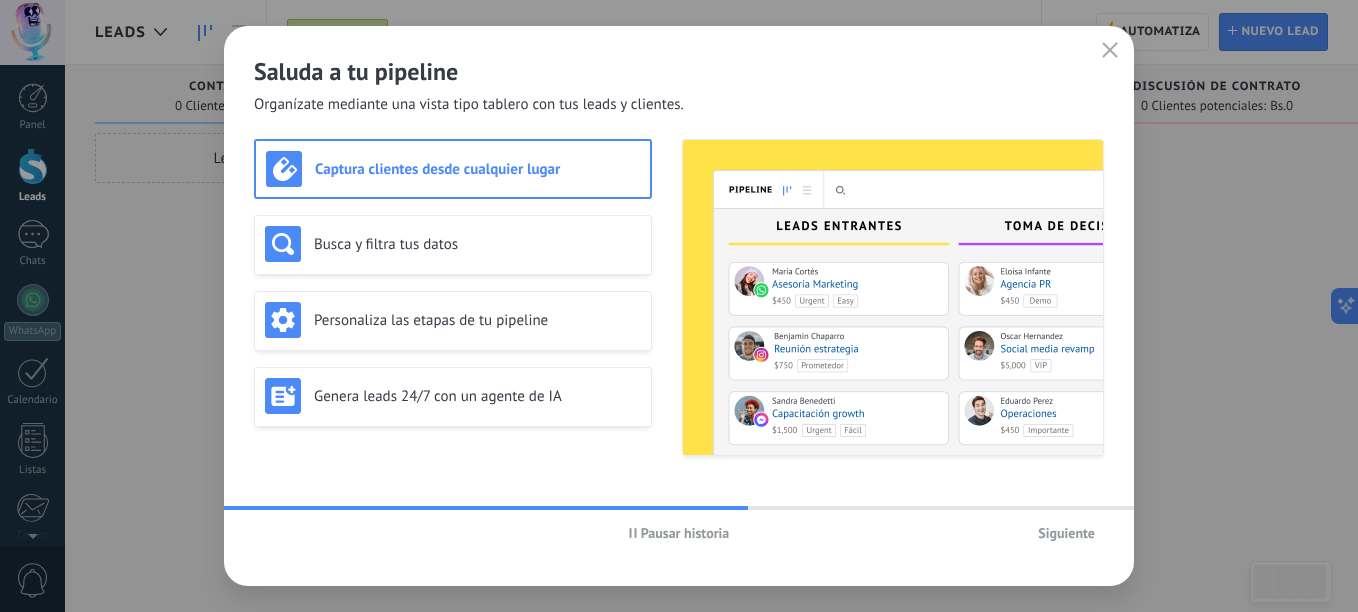 click on "Siguiente" at bounding box center [1066, 533] 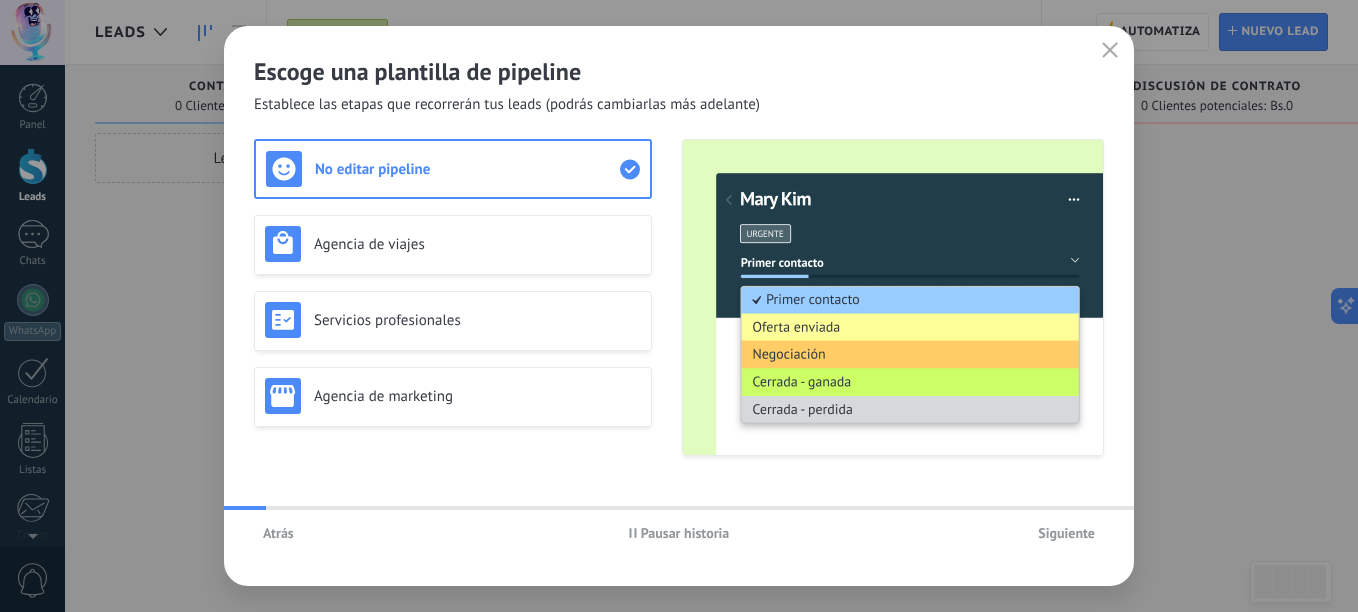 click on "Siguiente" at bounding box center (1066, 533) 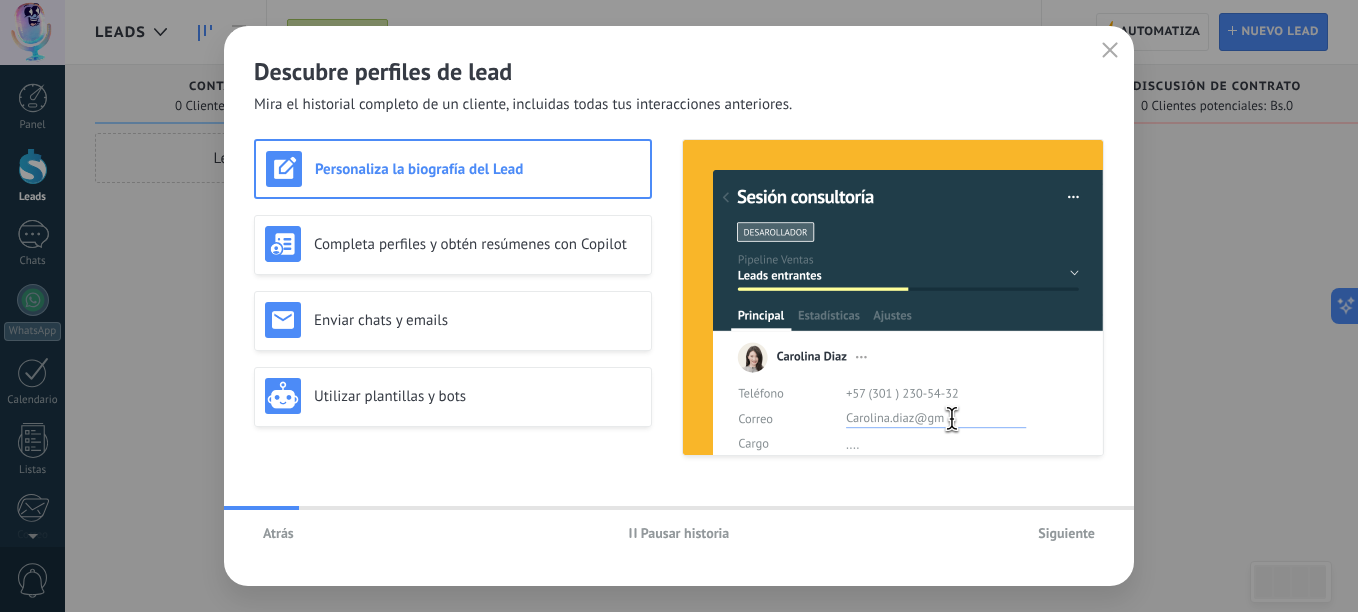 click on "Siguiente" at bounding box center (1066, 533) 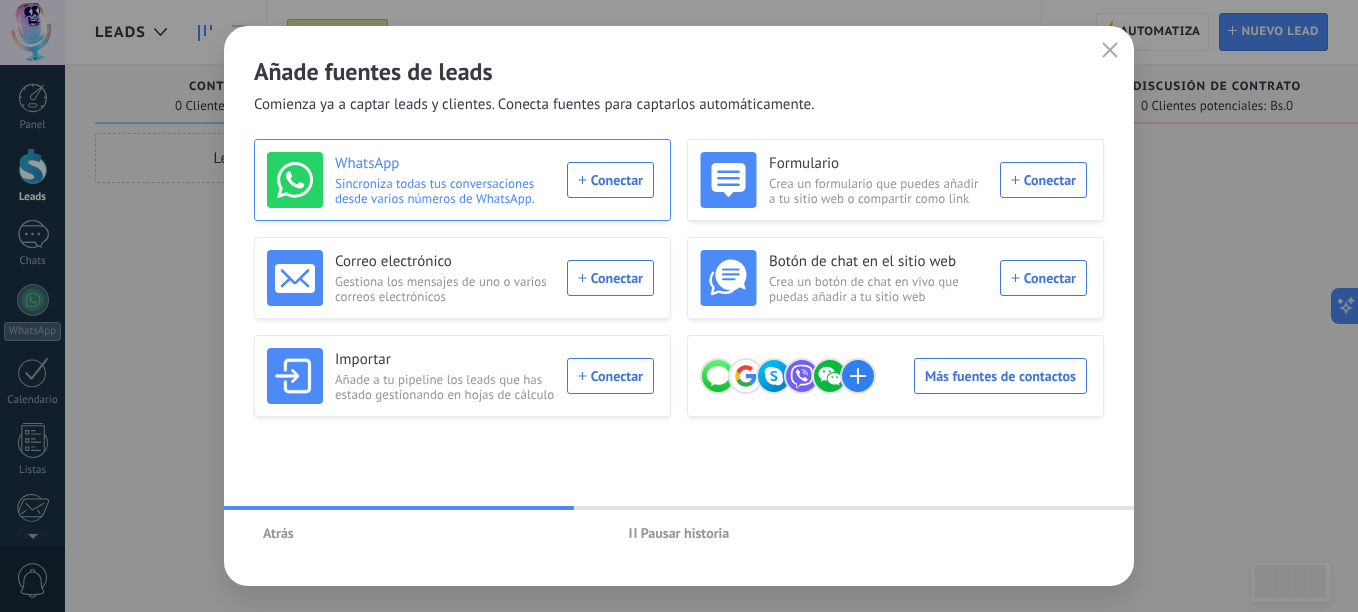 click on "WhatsApp Sincroniza todas tus conversaciones desde varios números de WhatsApp. Conectar" at bounding box center (460, 180) 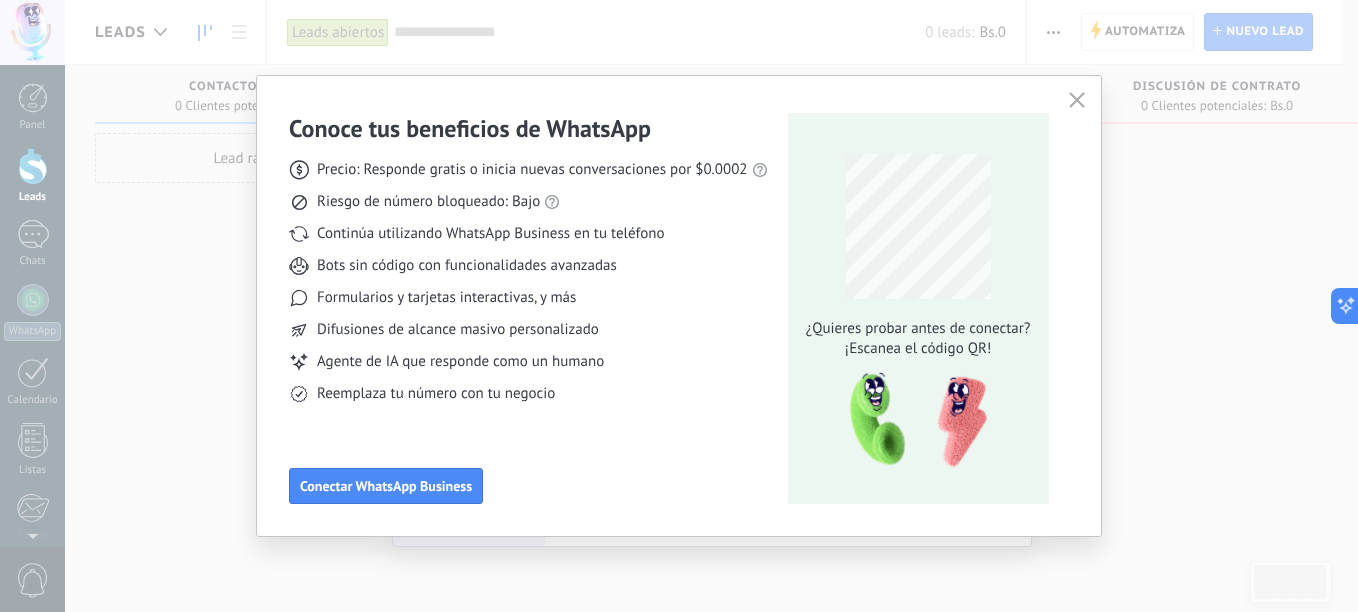 click 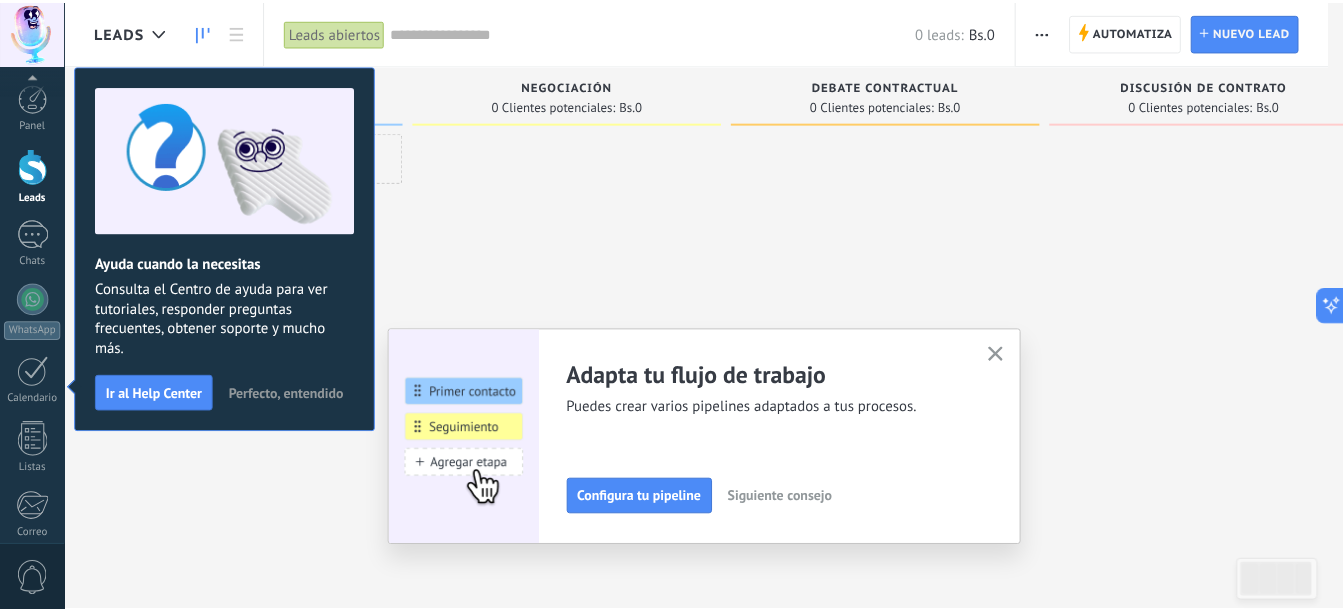scroll, scrollTop: 220, scrollLeft: 0, axis: vertical 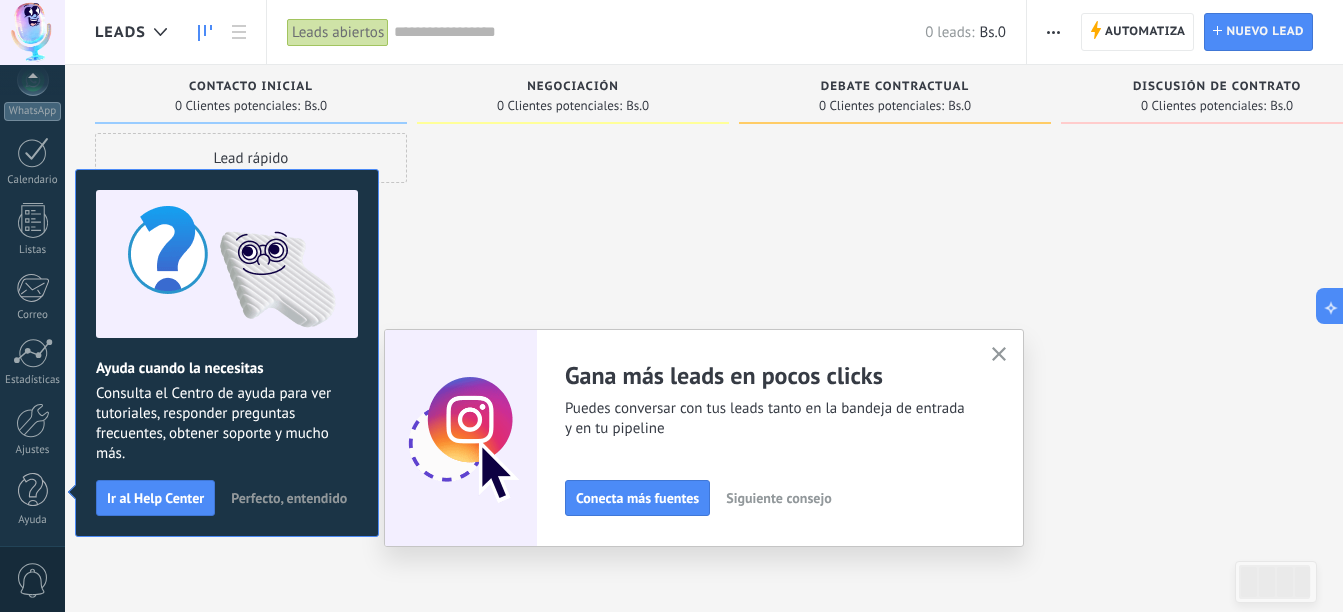 click 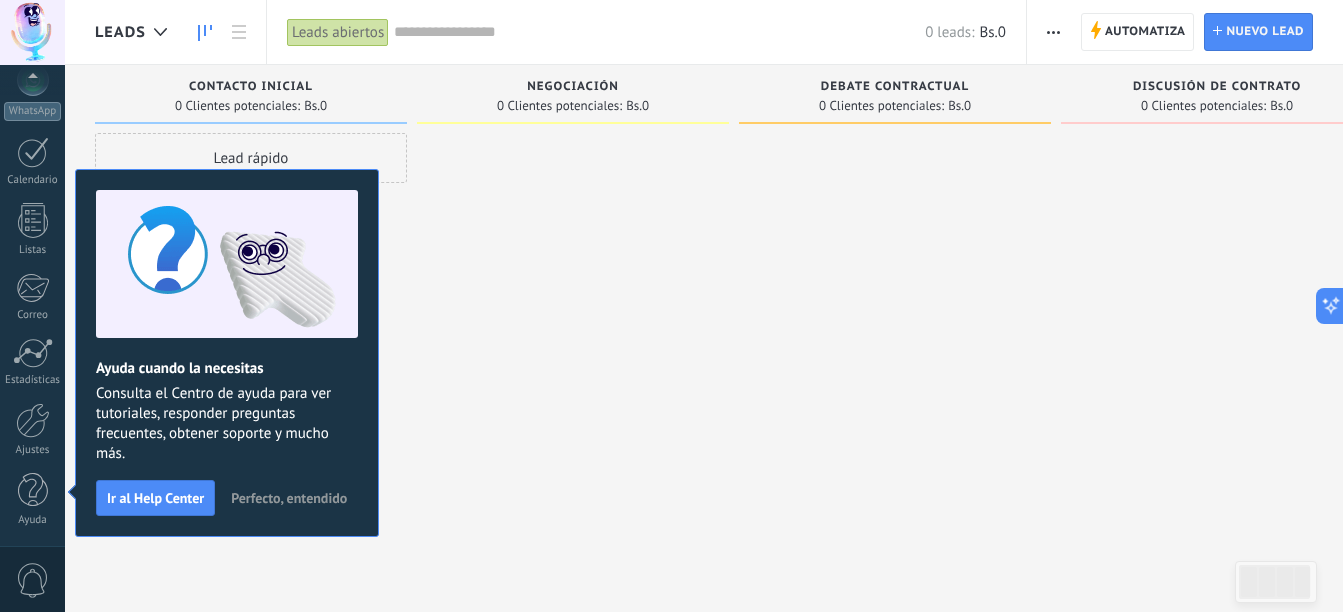click on "Perfecto, entendido" at bounding box center [289, 498] 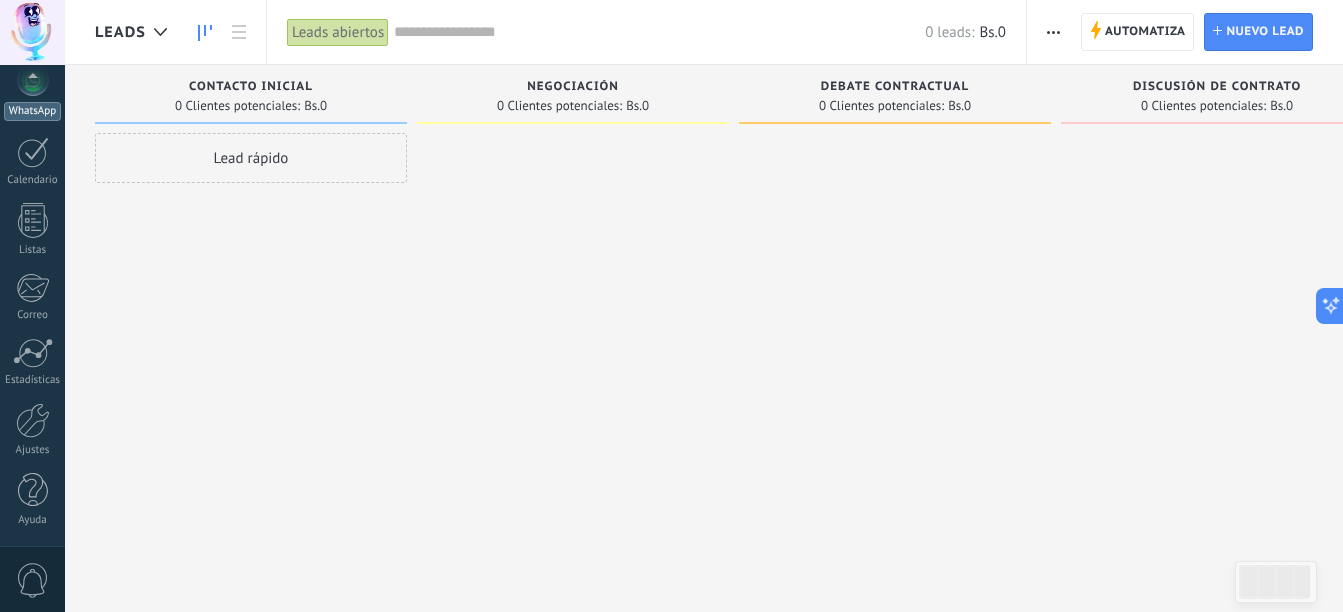 click on "WhatsApp" at bounding box center (32, 111) 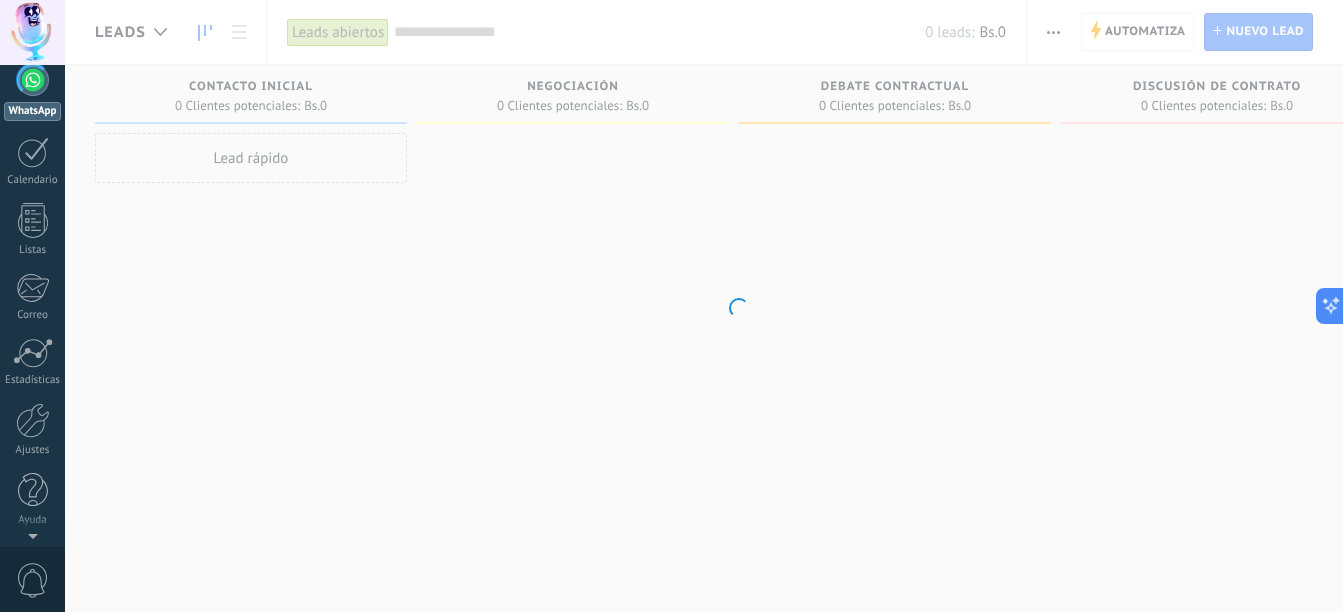 scroll, scrollTop: 0, scrollLeft: 0, axis: both 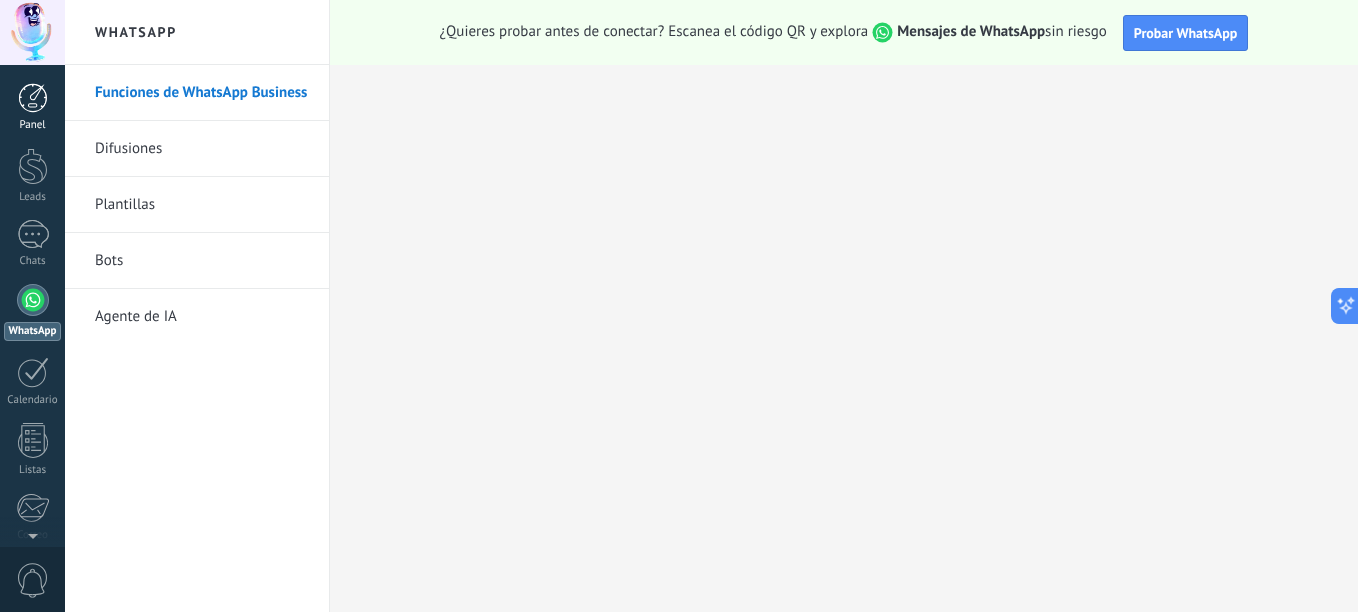click at bounding box center [33, 98] 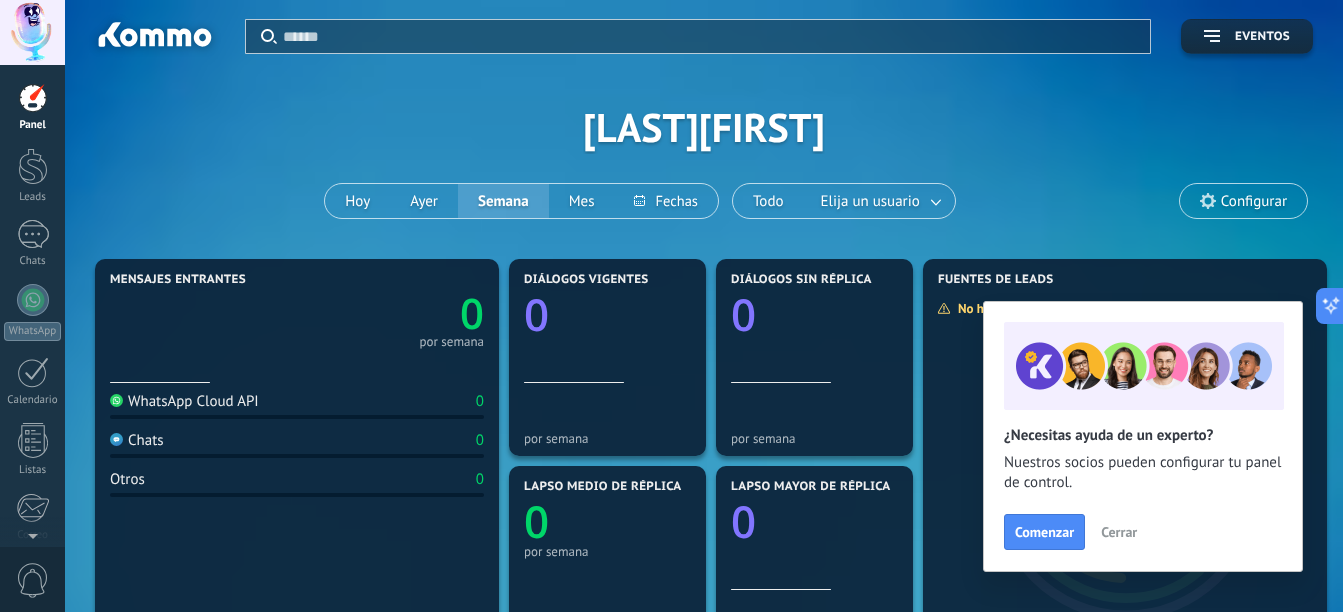 click on "Cerrar" at bounding box center [1119, 532] 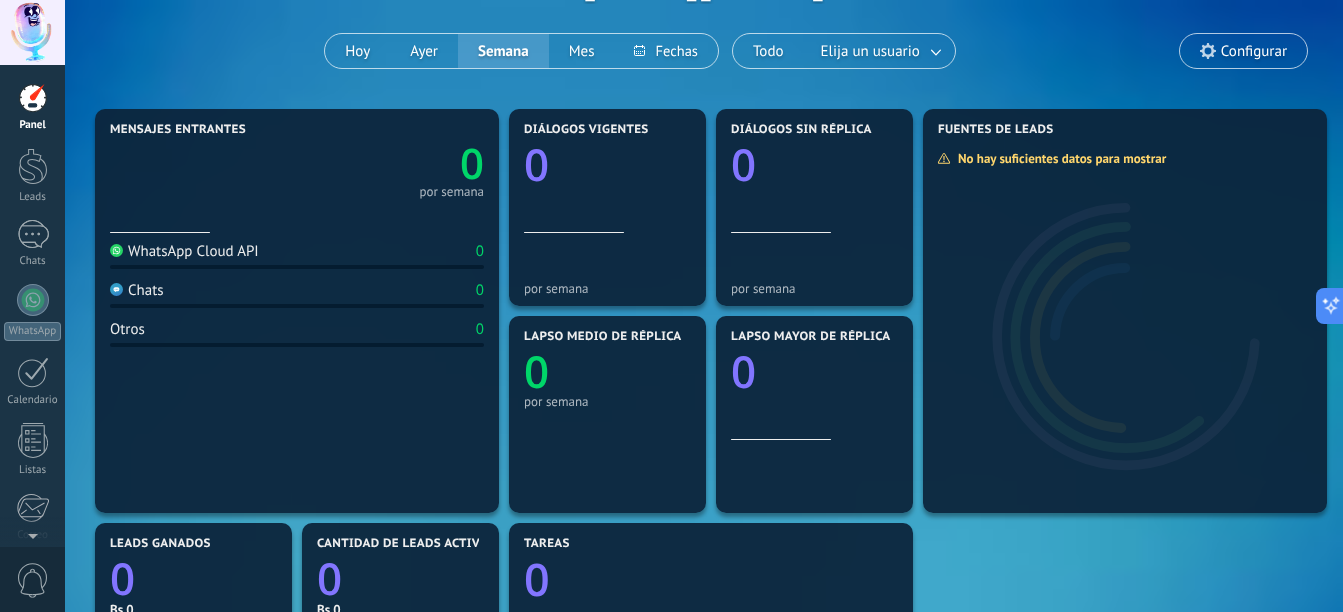 scroll, scrollTop: 138, scrollLeft: 0, axis: vertical 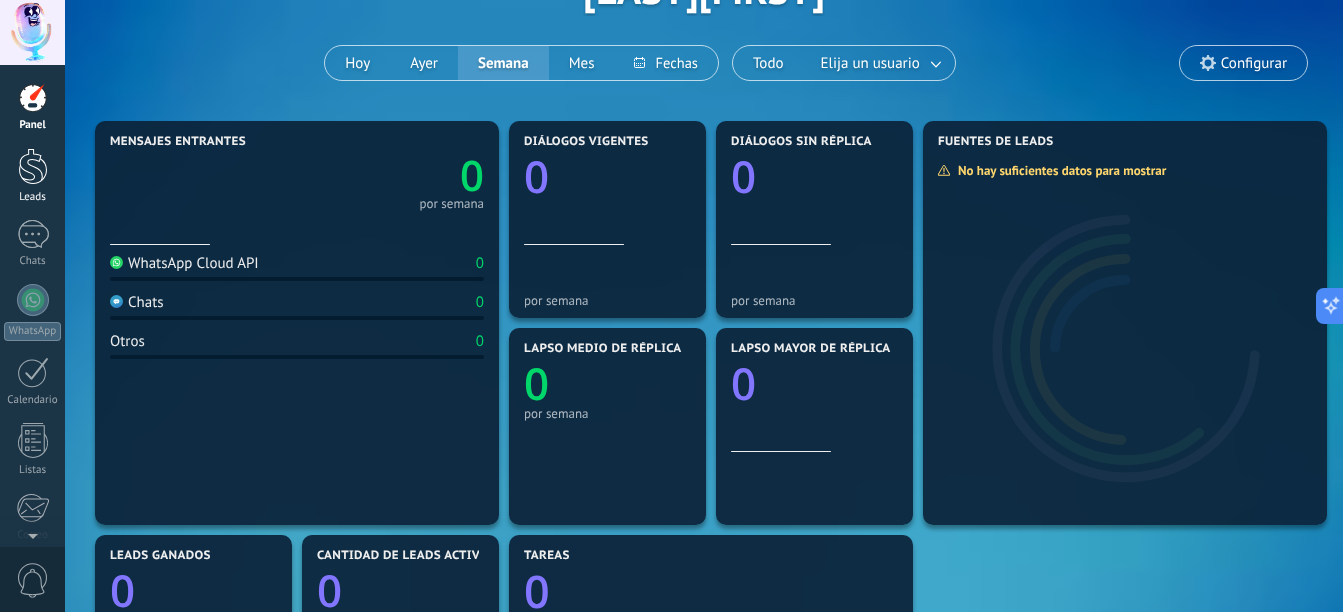 click at bounding box center (33, 166) 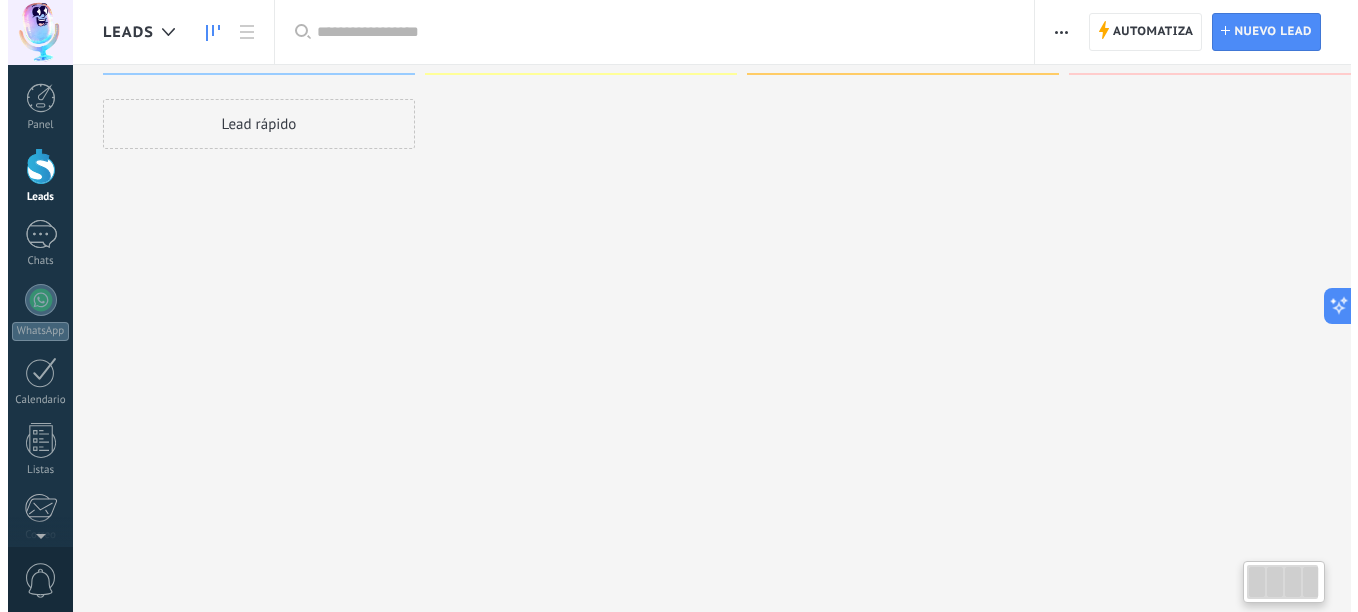 scroll, scrollTop: 0, scrollLeft: 0, axis: both 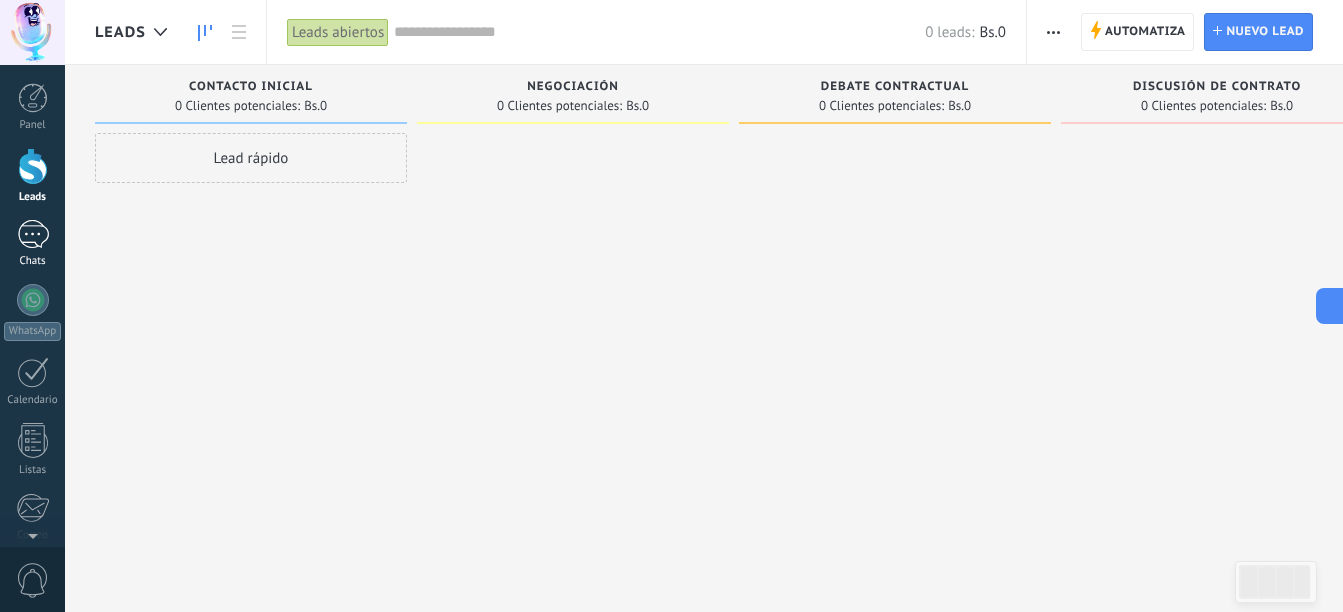 click at bounding box center (33, 234) 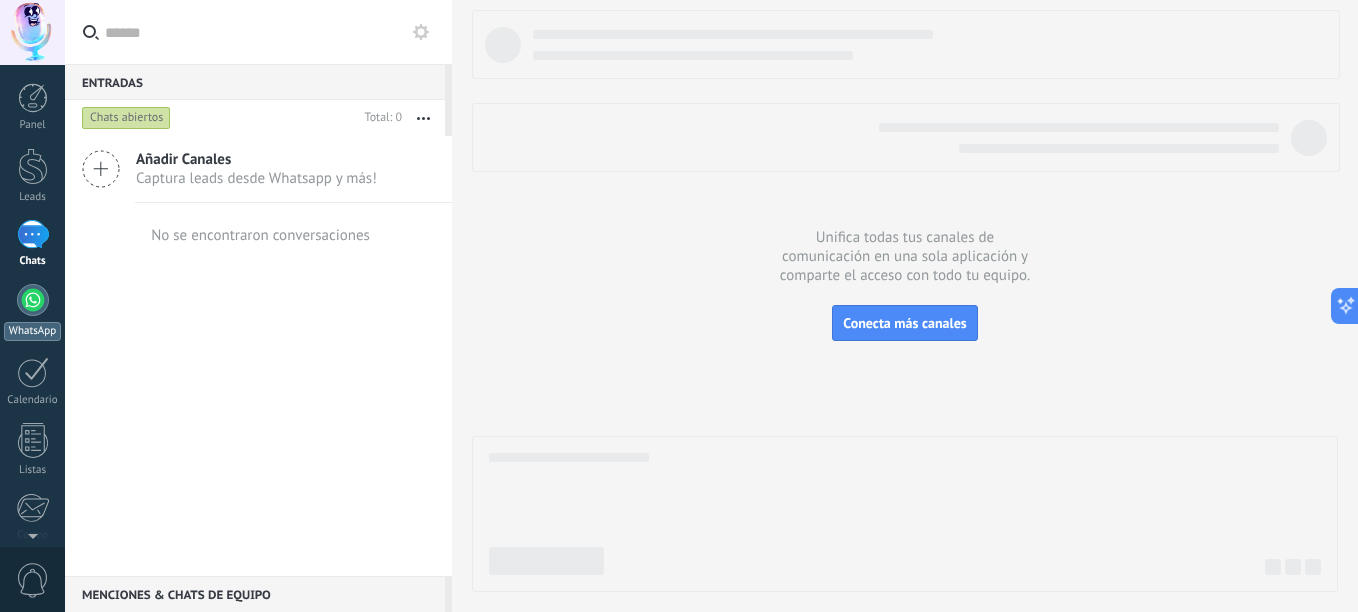 click on "WhatsApp" at bounding box center [32, 312] 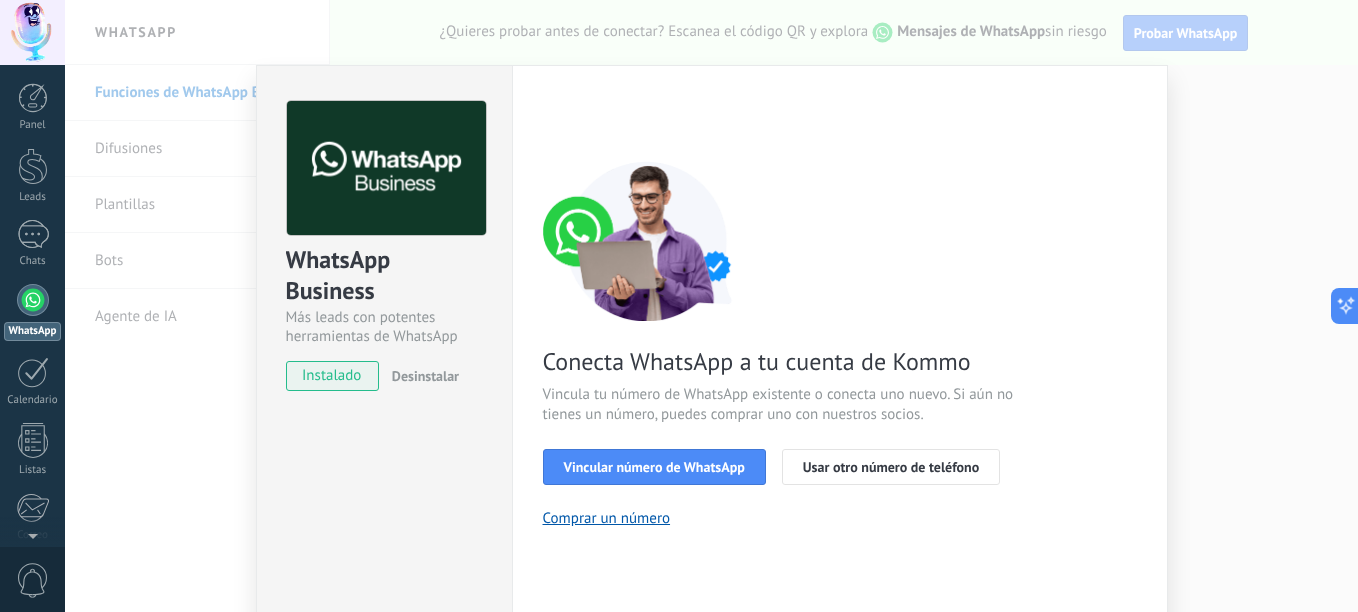 click on "instalado" at bounding box center [332, 376] 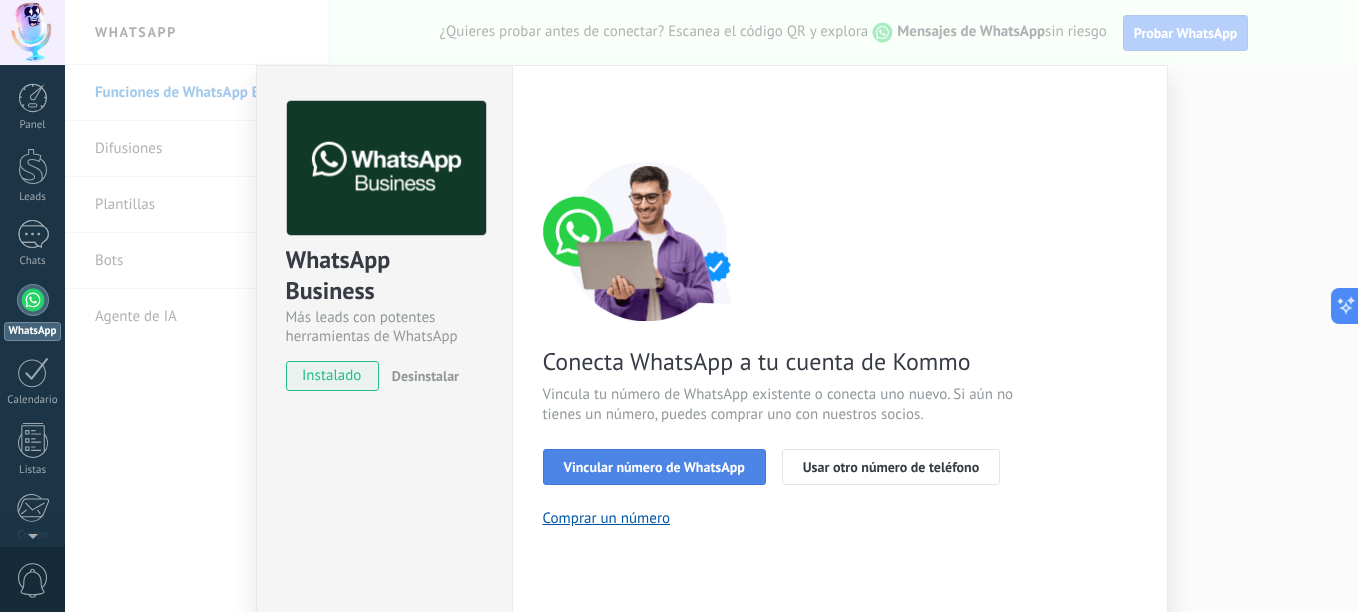 click on "Vincular número de WhatsApp" at bounding box center [654, 467] 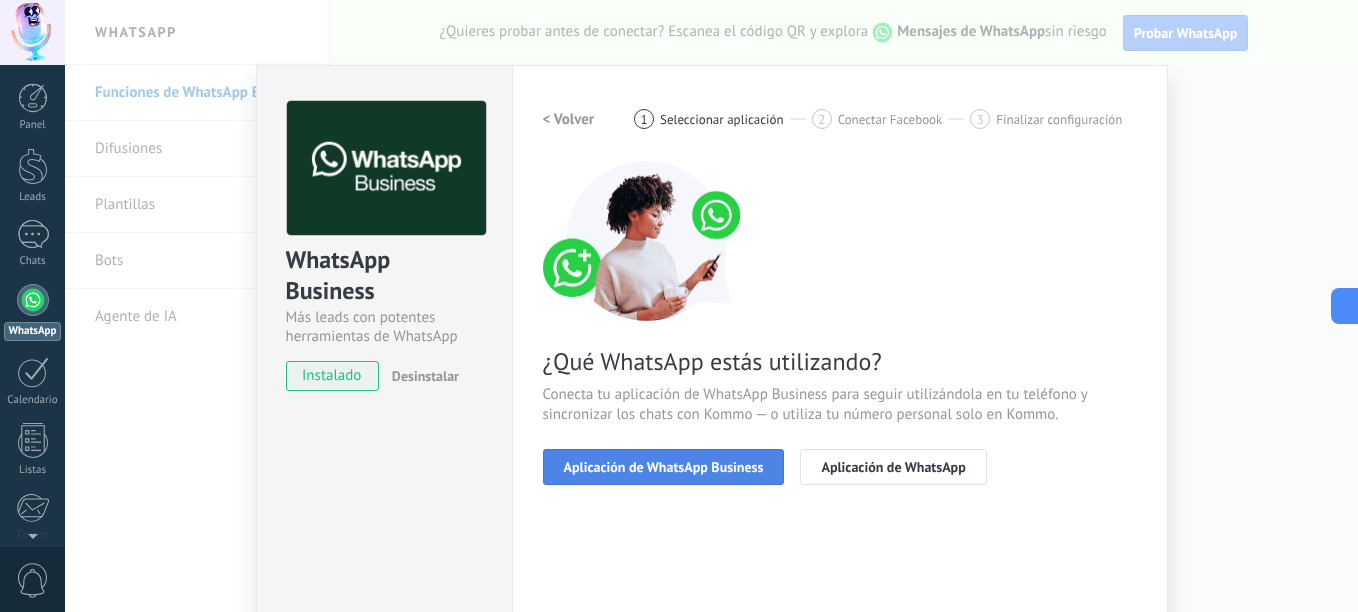 click on "Aplicación de WhatsApp Business" at bounding box center [664, 467] 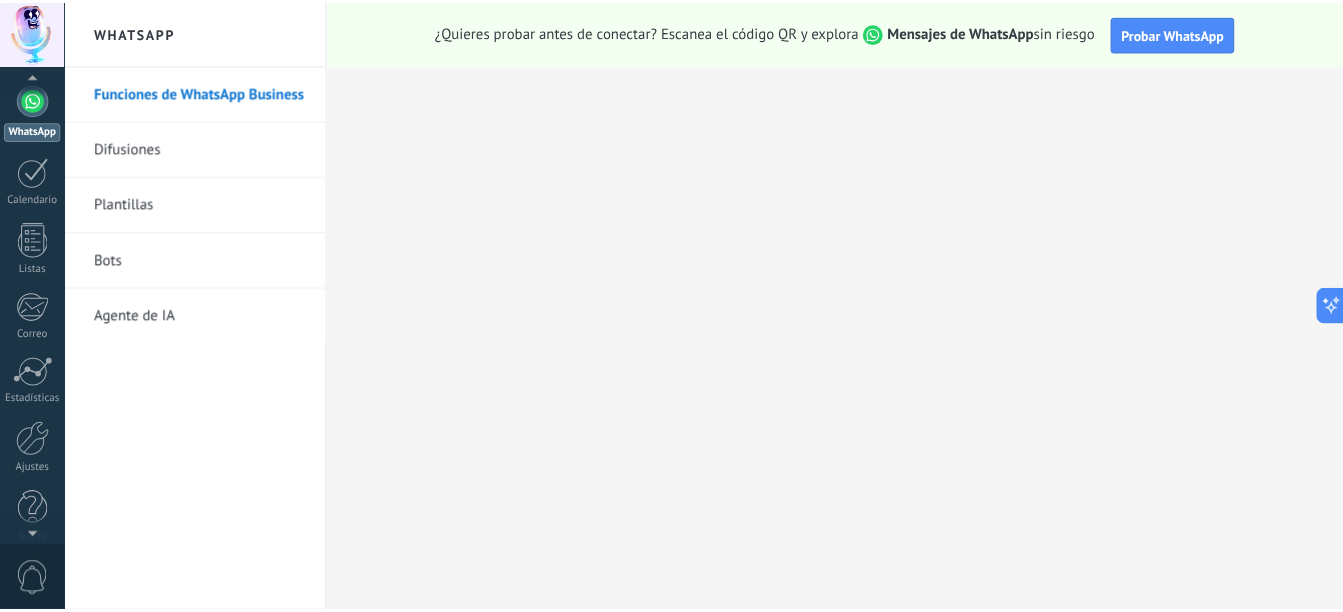 scroll, scrollTop: 220, scrollLeft: 0, axis: vertical 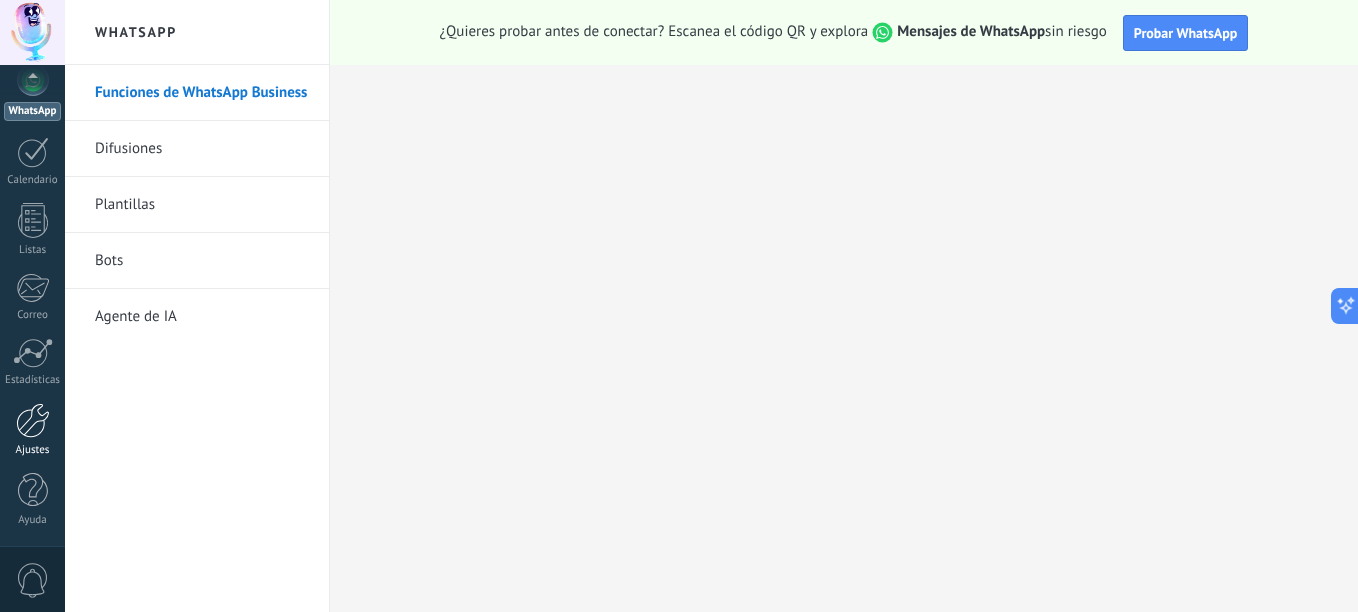 click at bounding box center (33, 420) 